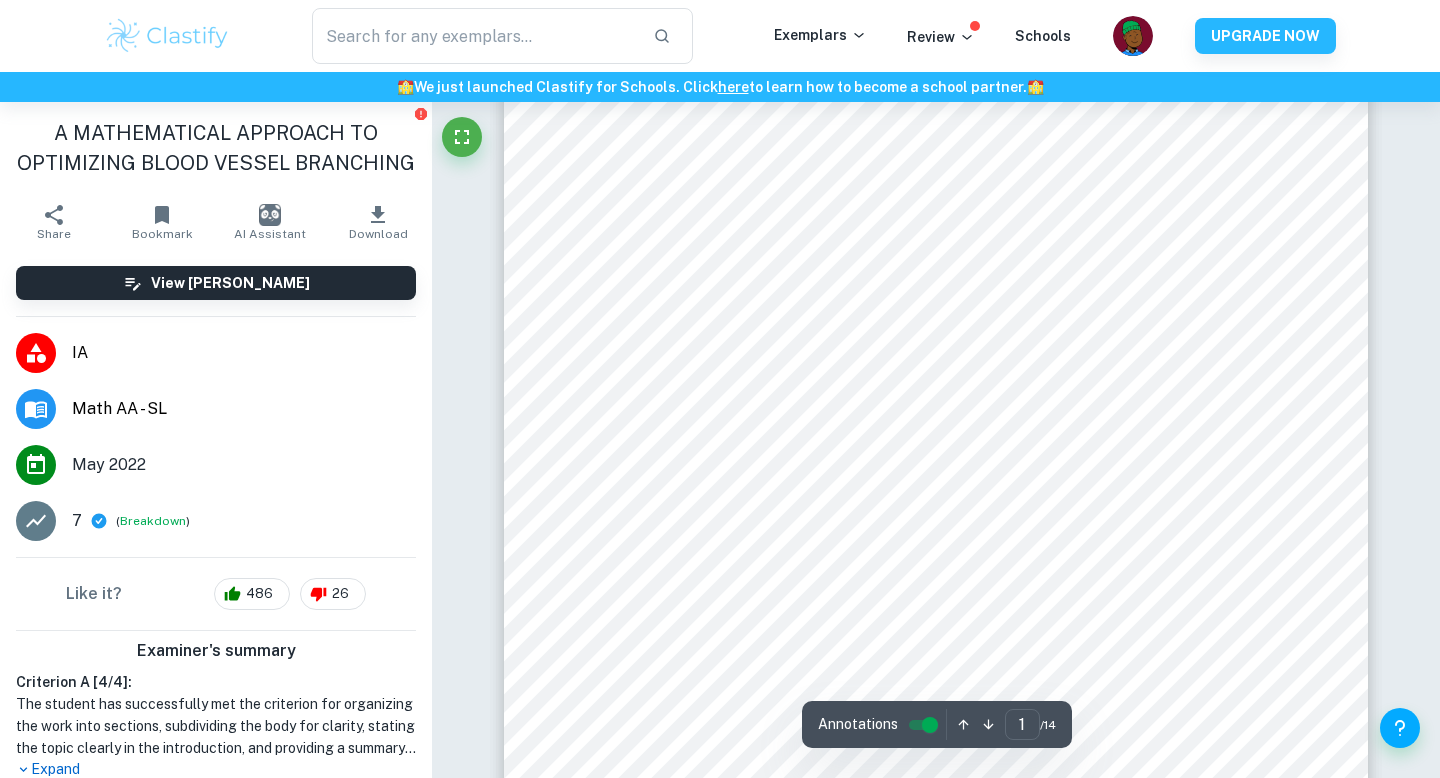 scroll, scrollTop: 298, scrollLeft: 0, axis: vertical 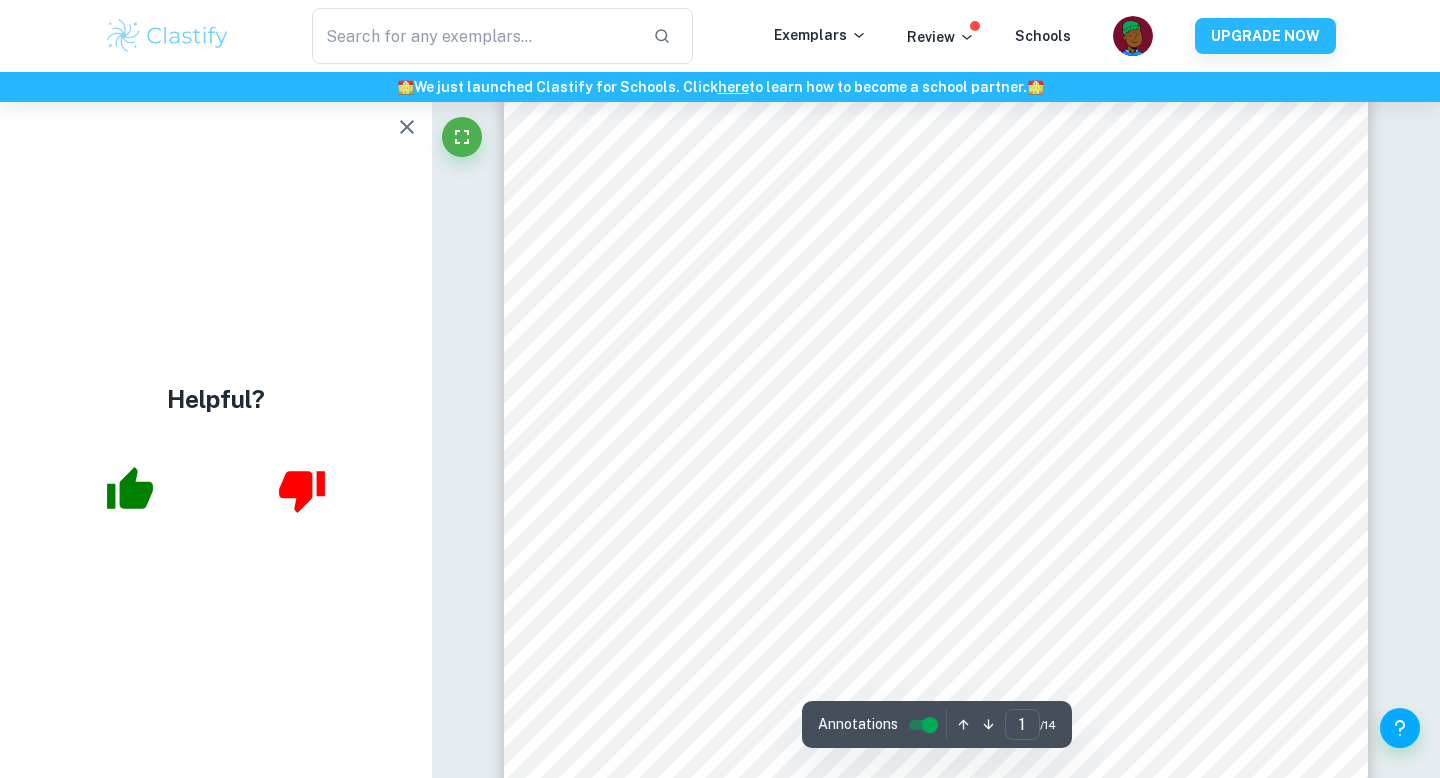 click 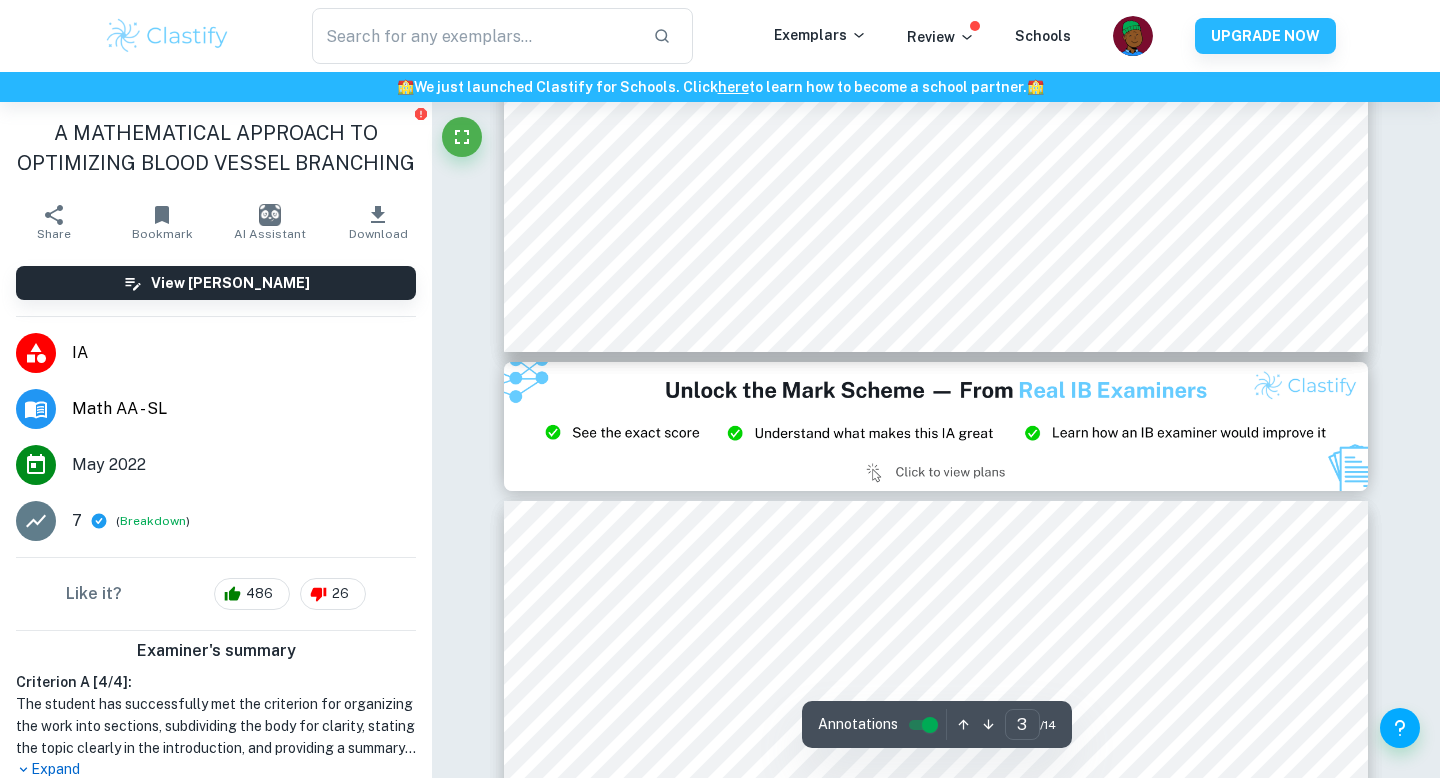 scroll, scrollTop: 2534, scrollLeft: 0, axis: vertical 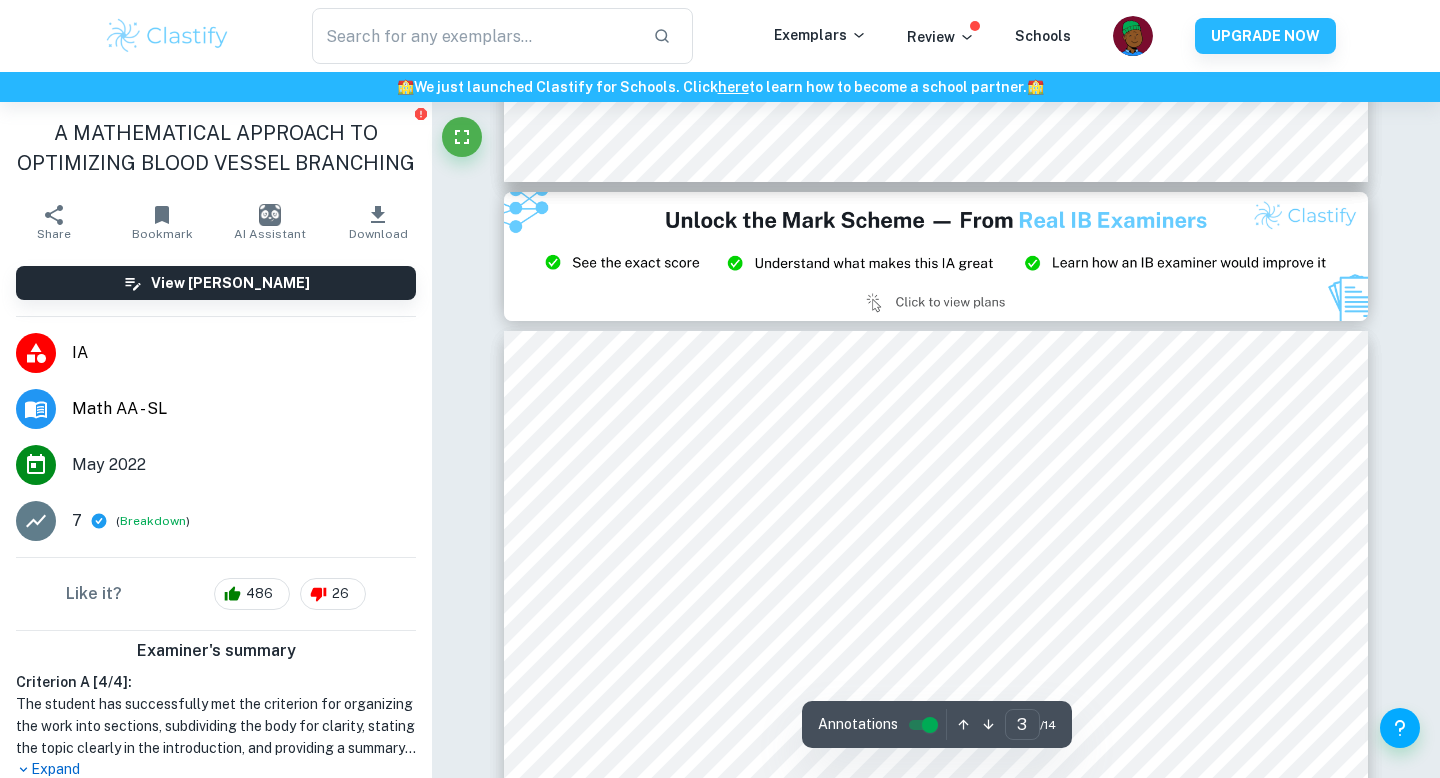 type on "2" 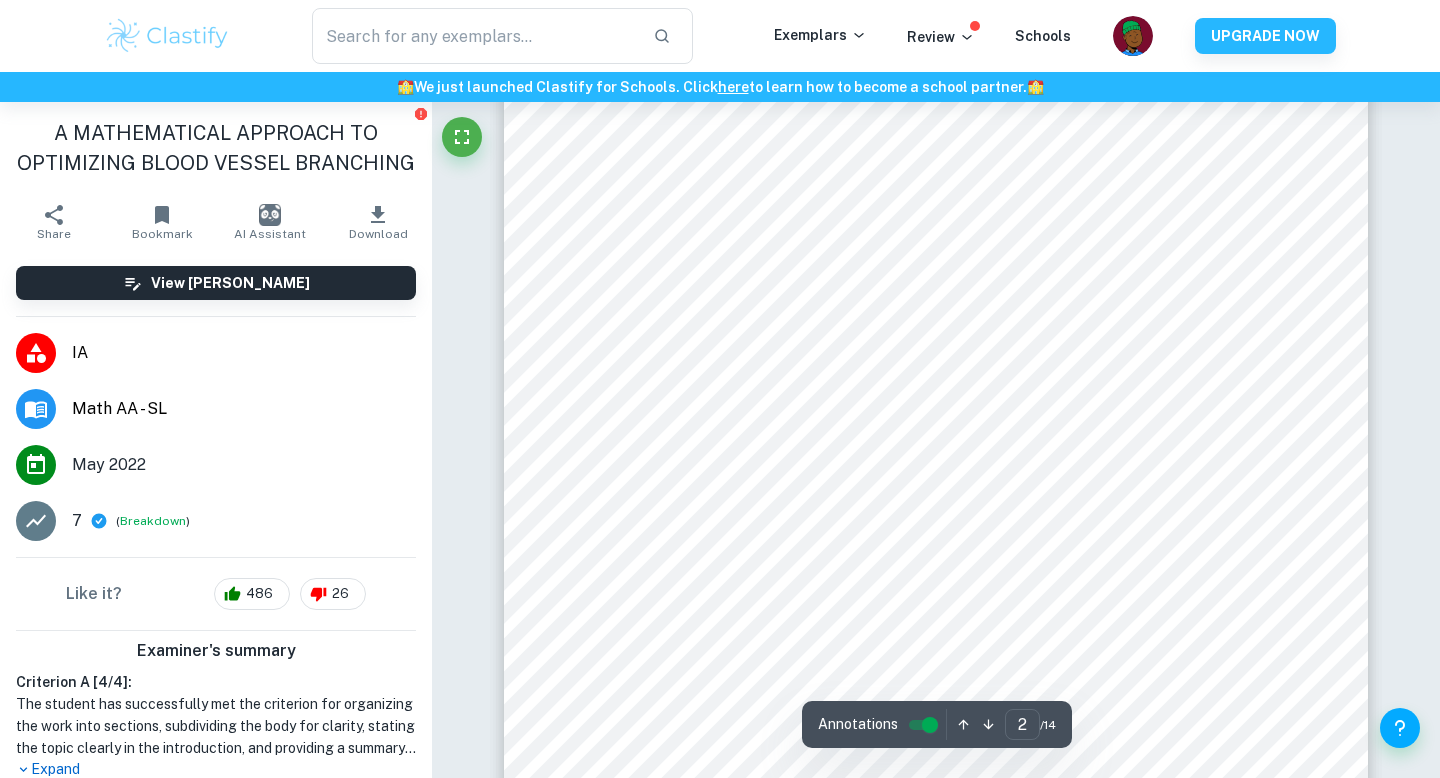 scroll, scrollTop: 1771, scrollLeft: 0, axis: vertical 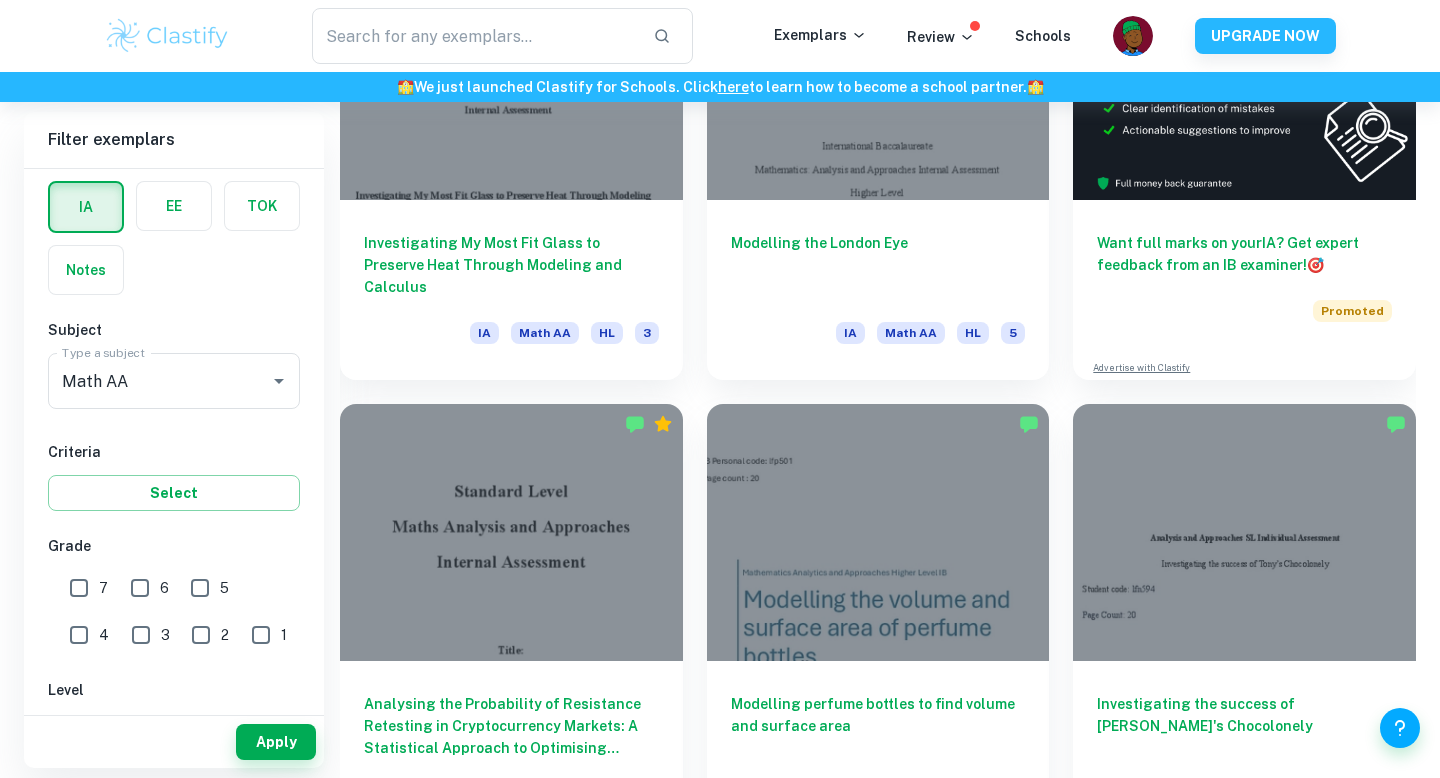 click on "7" at bounding box center (79, 588) 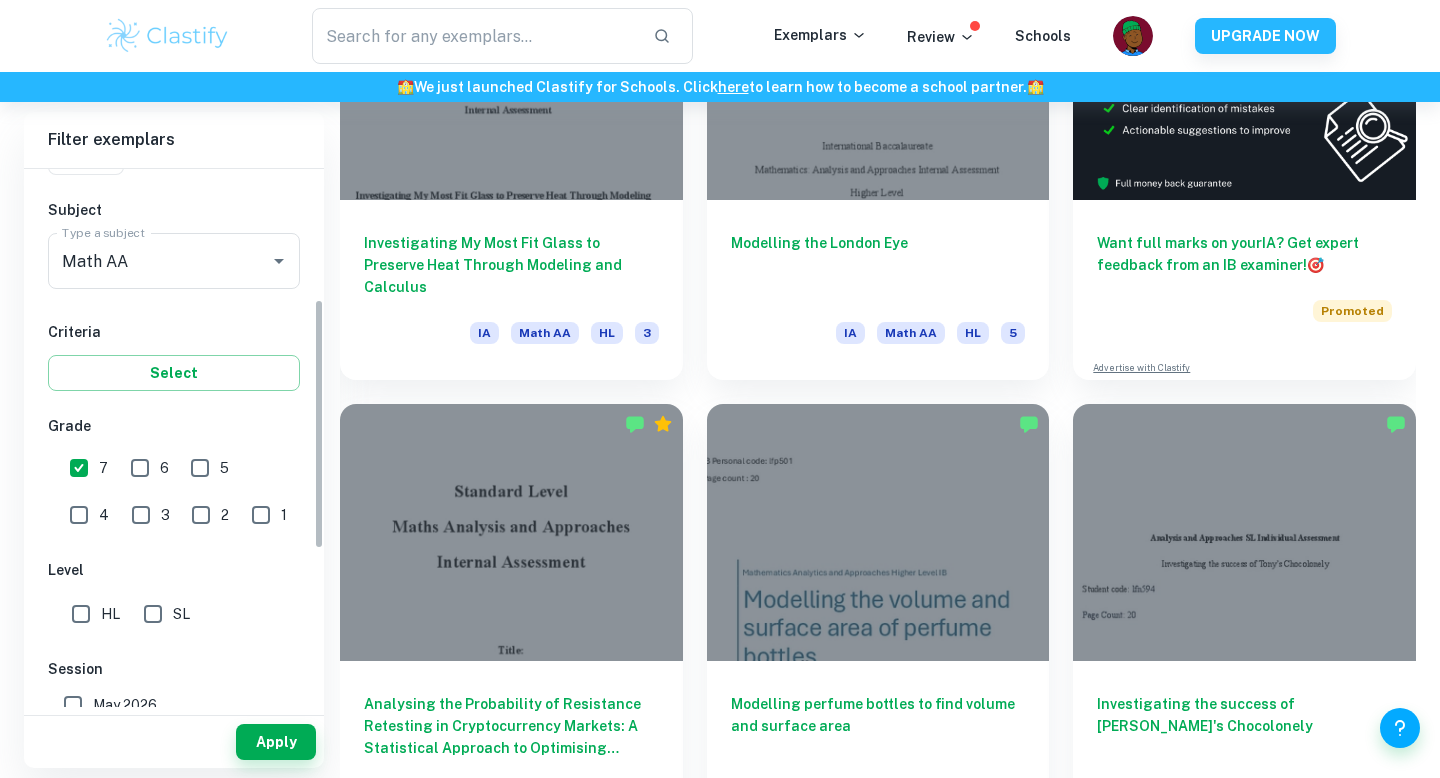 scroll, scrollTop: 279, scrollLeft: 0, axis: vertical 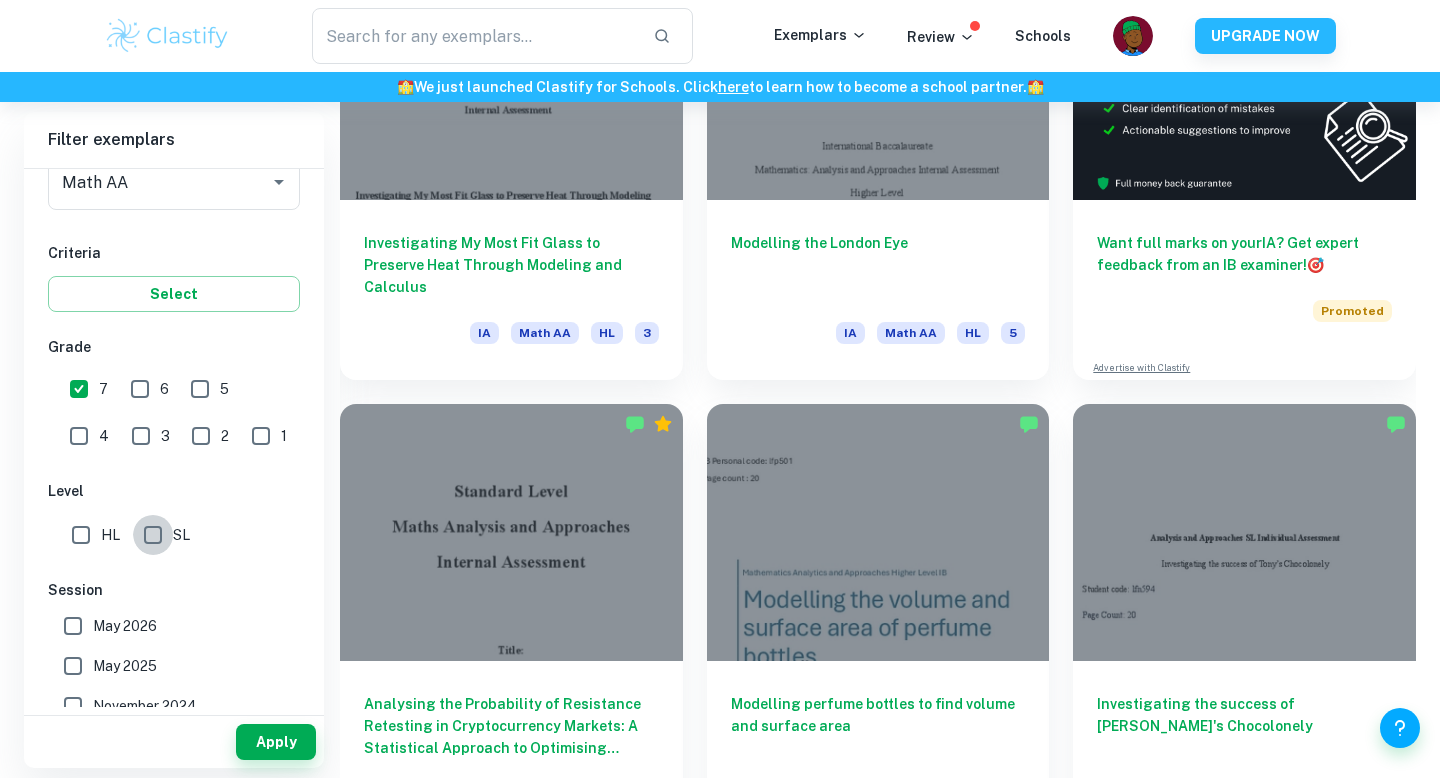 click on "SL" at bounding box center [153, 535] 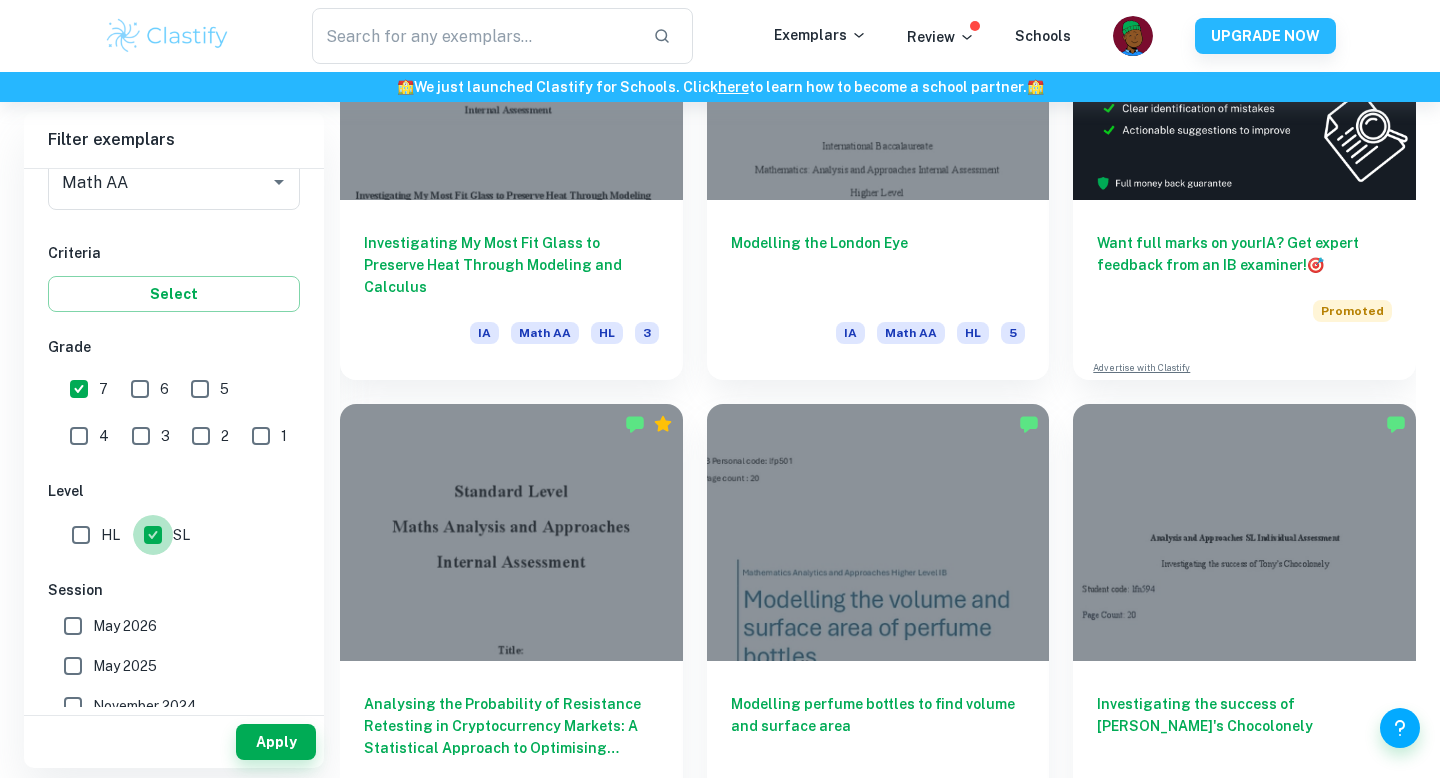 click on "SL" at bounding box center (153, 535) 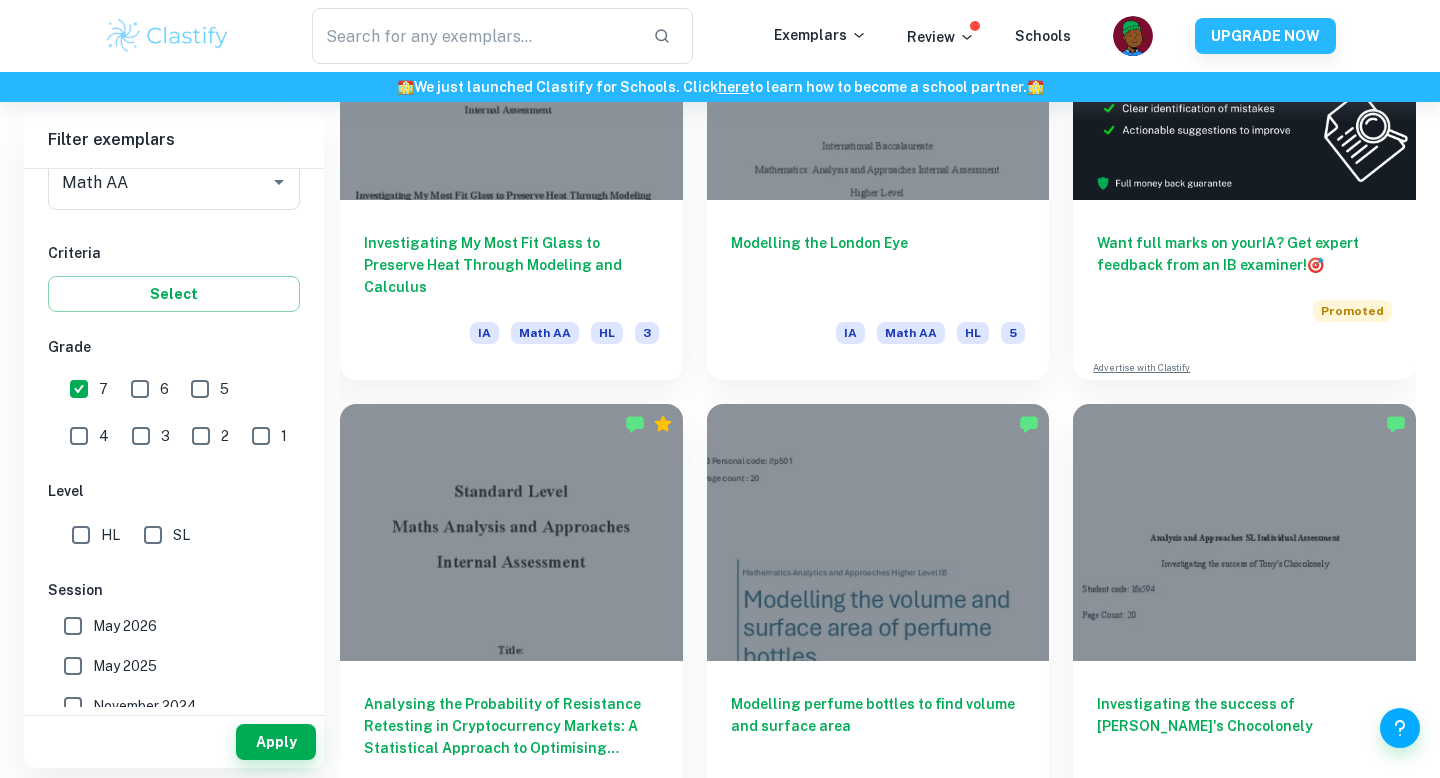 click on "HL" at bounding box center (81, 535) 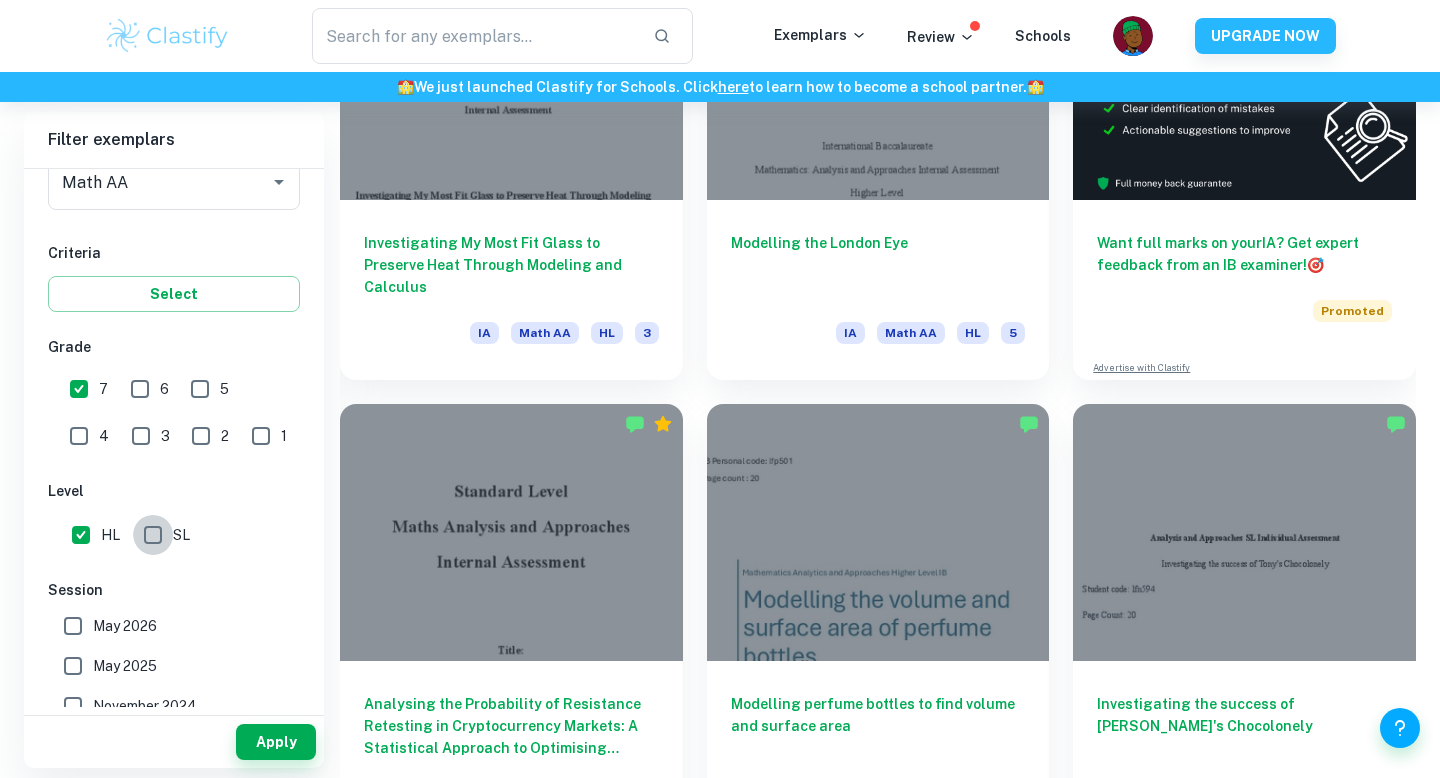 click on "SL" at bounding box center [153, 535] 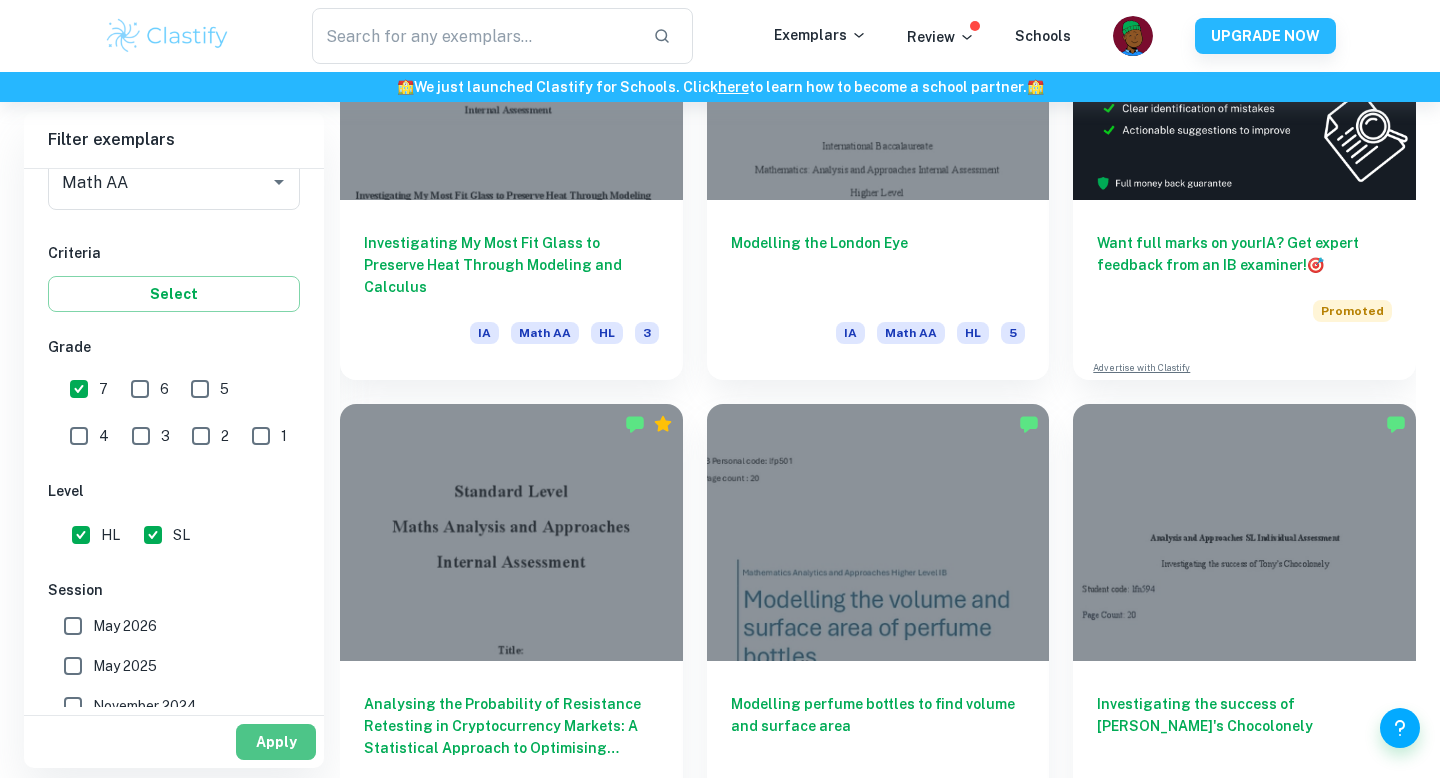 click on "Apply" at bounding box center [276, 742] 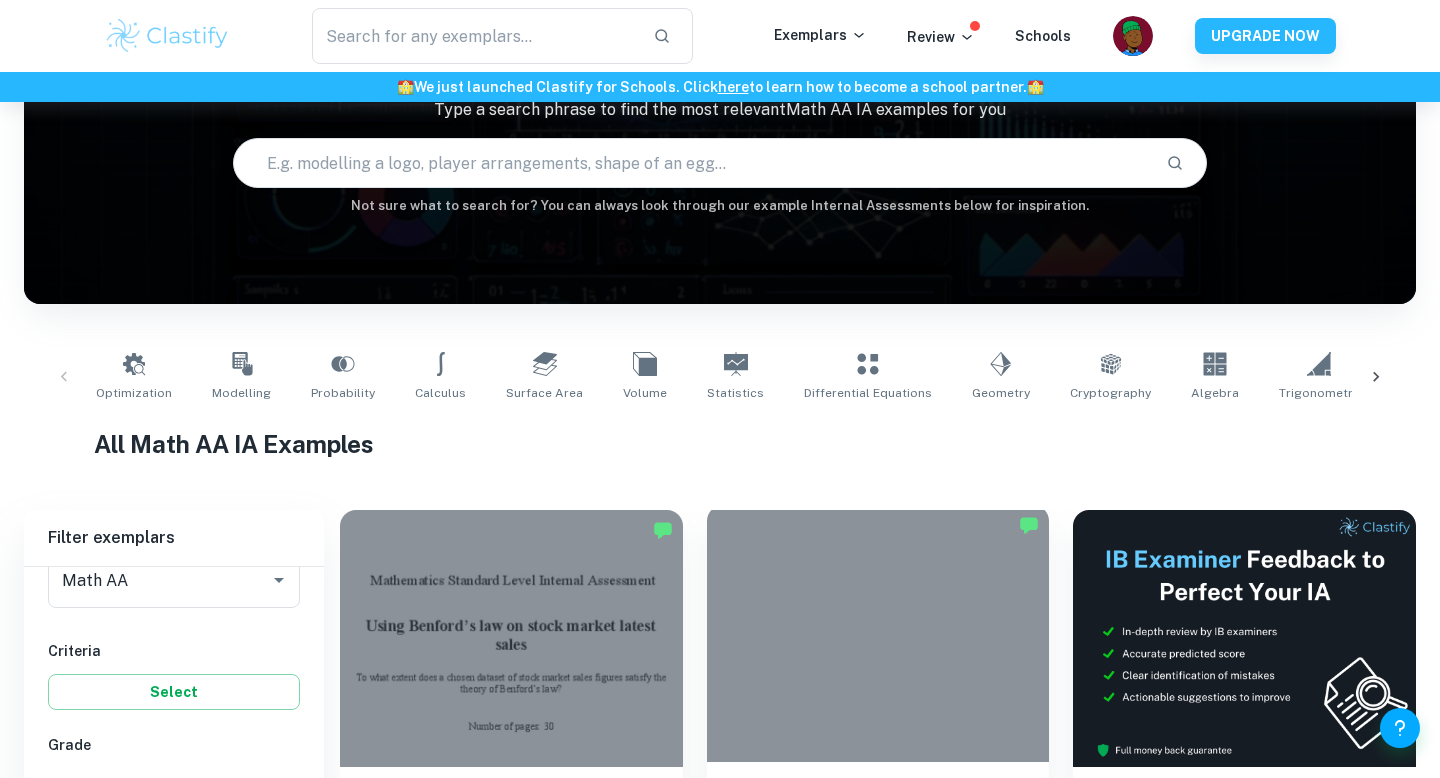 scroll, scrollTop: 121, scrollLeft: 0, axis: vertical 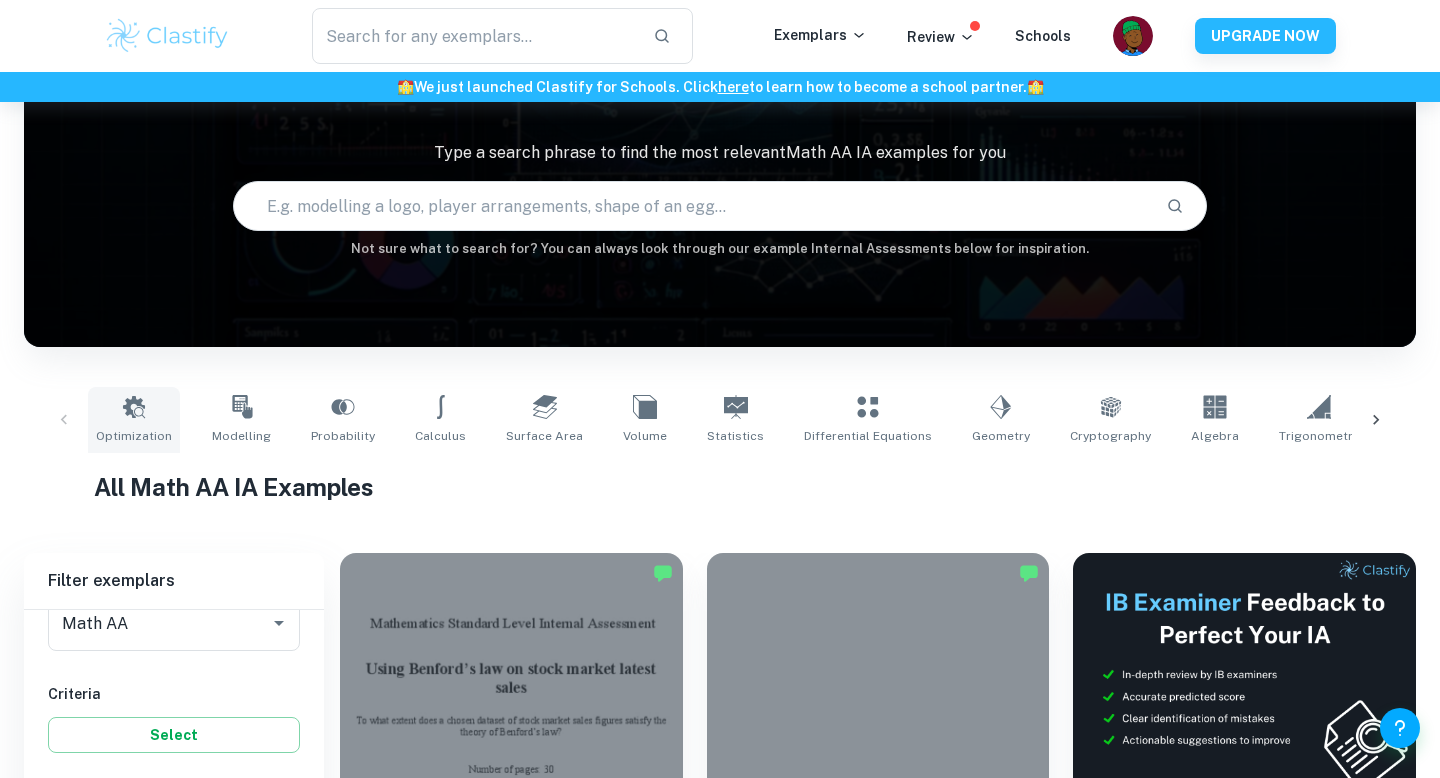 click on "Optimization" at bounding box center [134, 436] 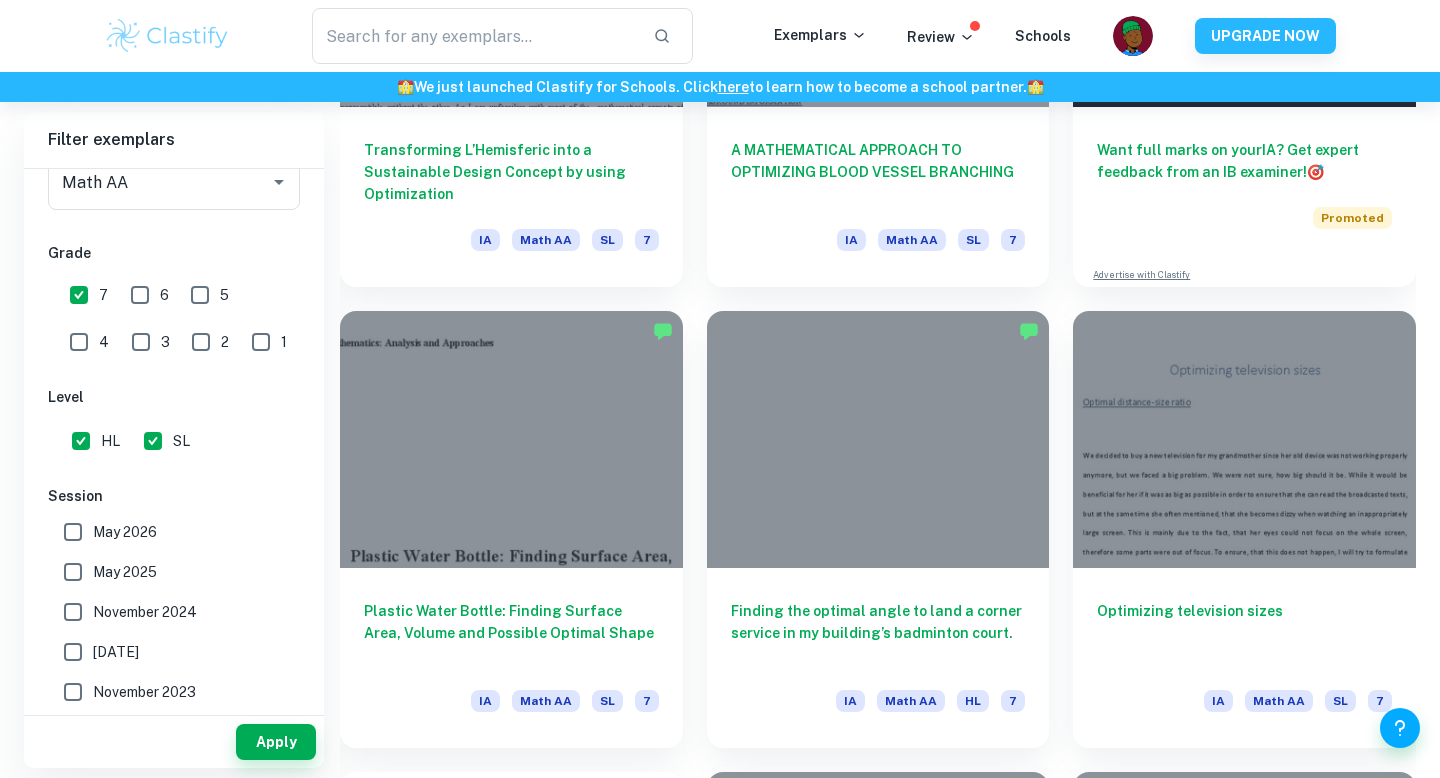 scroll, scrollTop: 940, scrollLeft: 0, axis: vertical 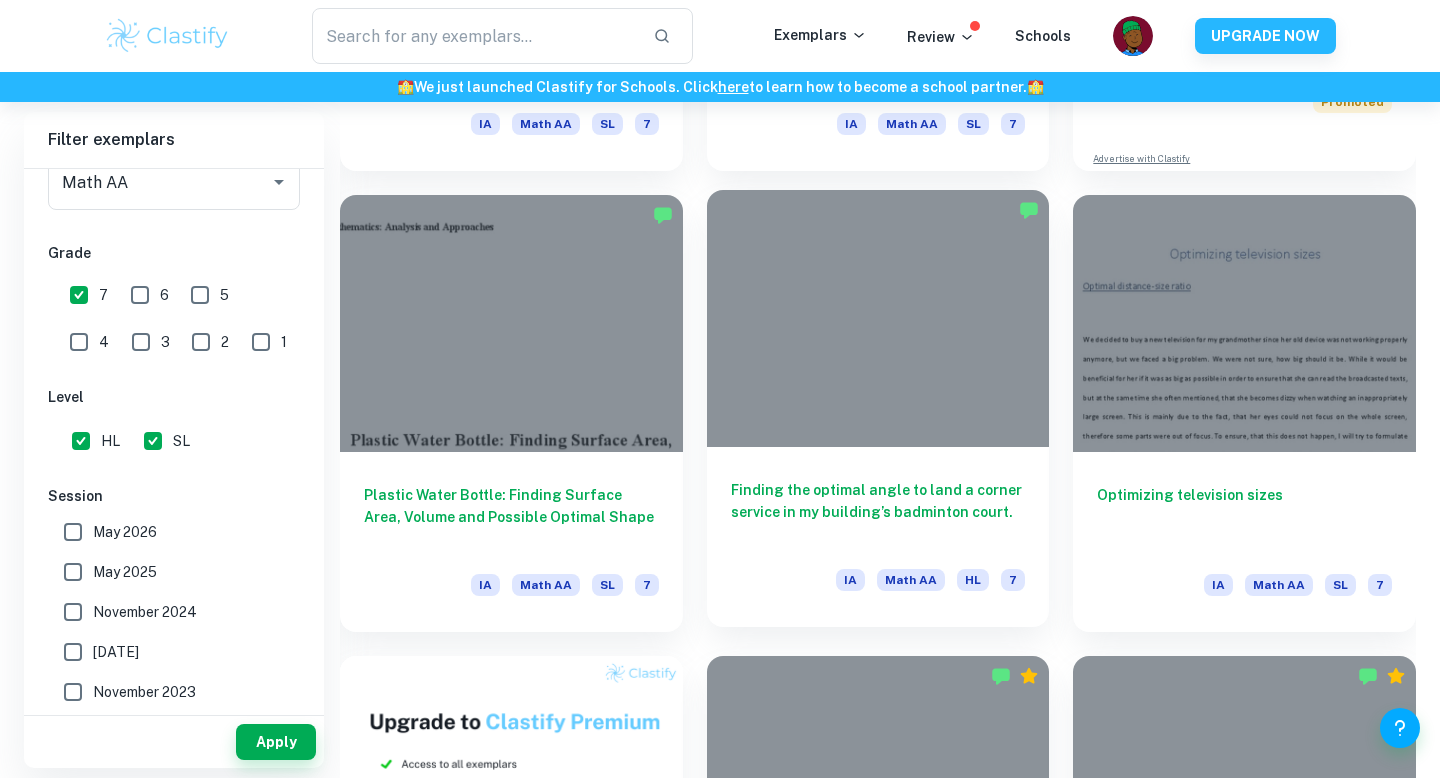 click at bounding box center [878, 318] 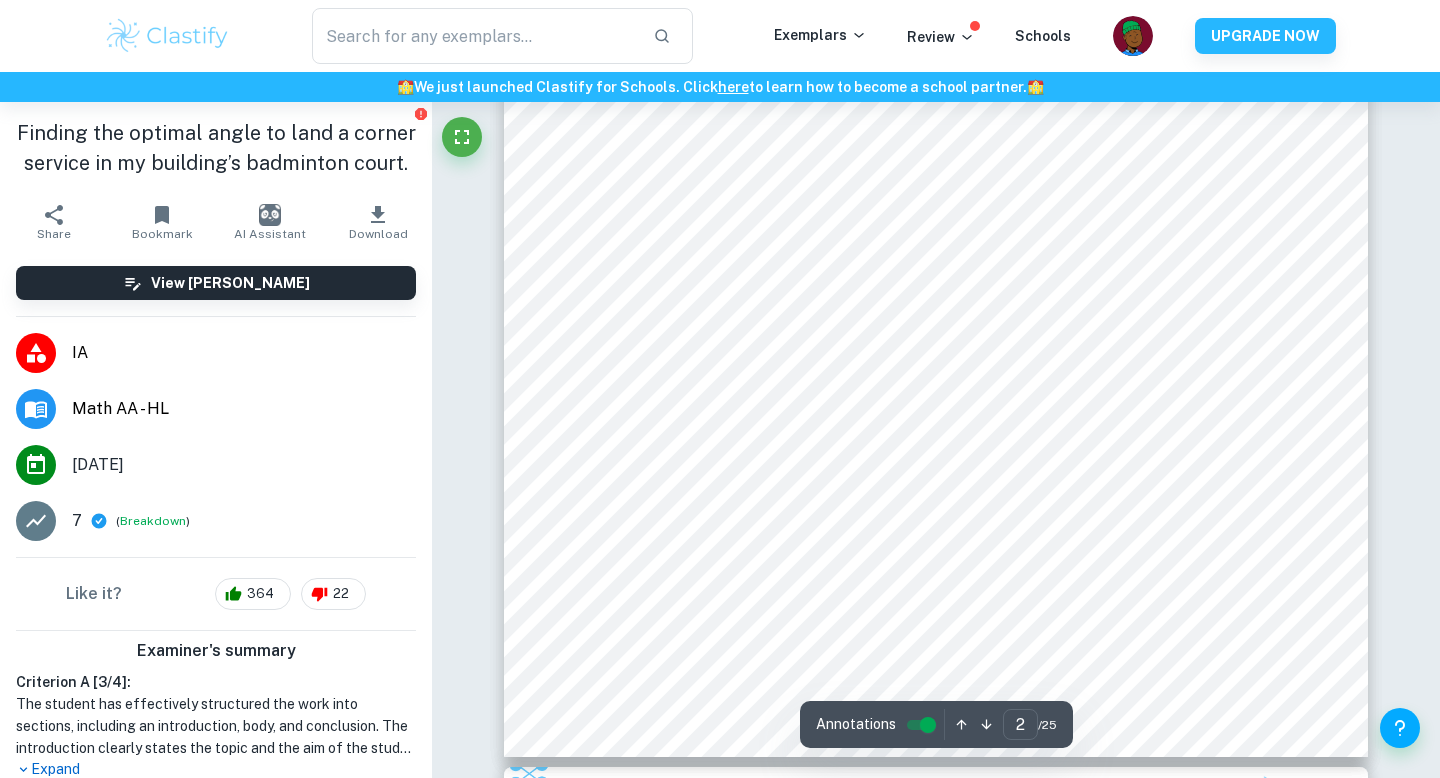scroll, scrollTop: 1447, scrollLeft: 0, axis: vertical 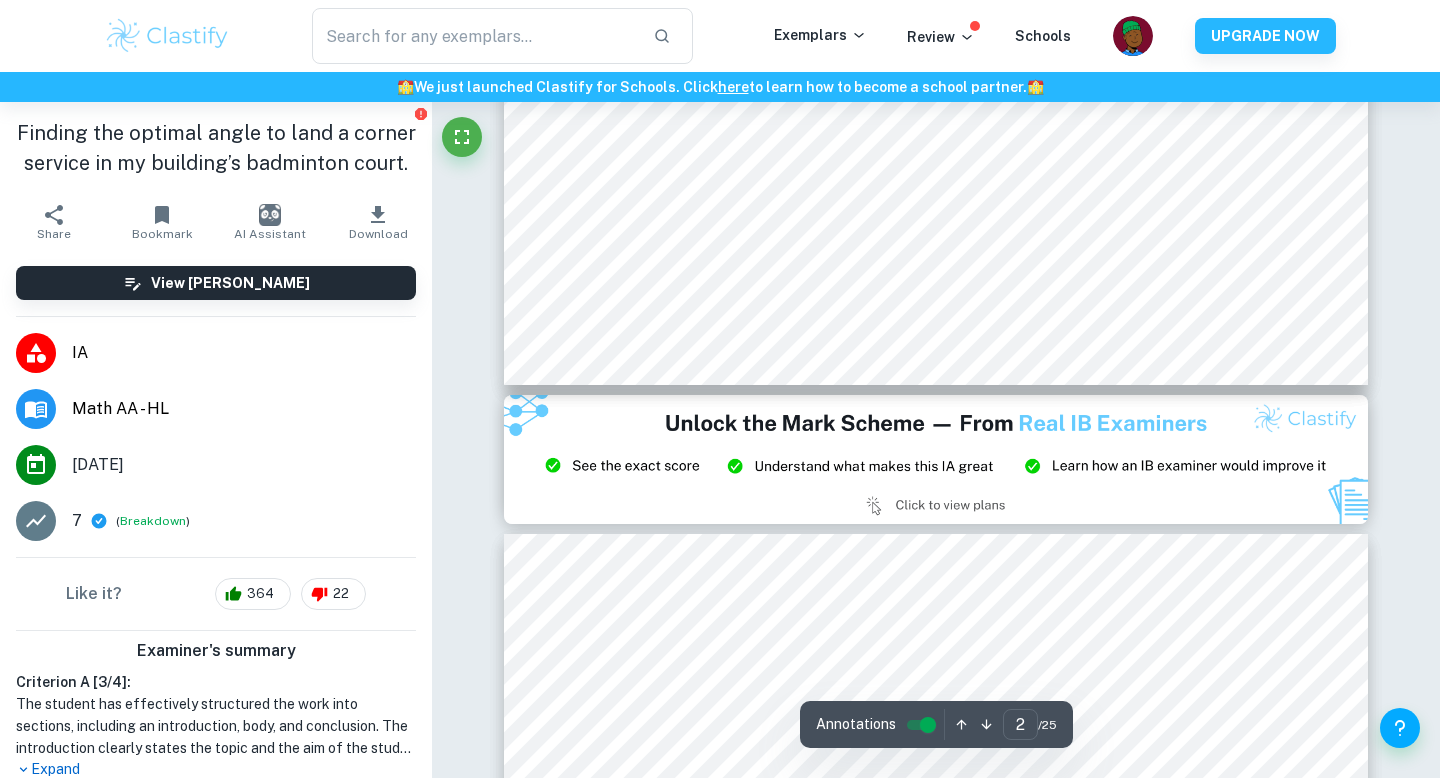type on "3" 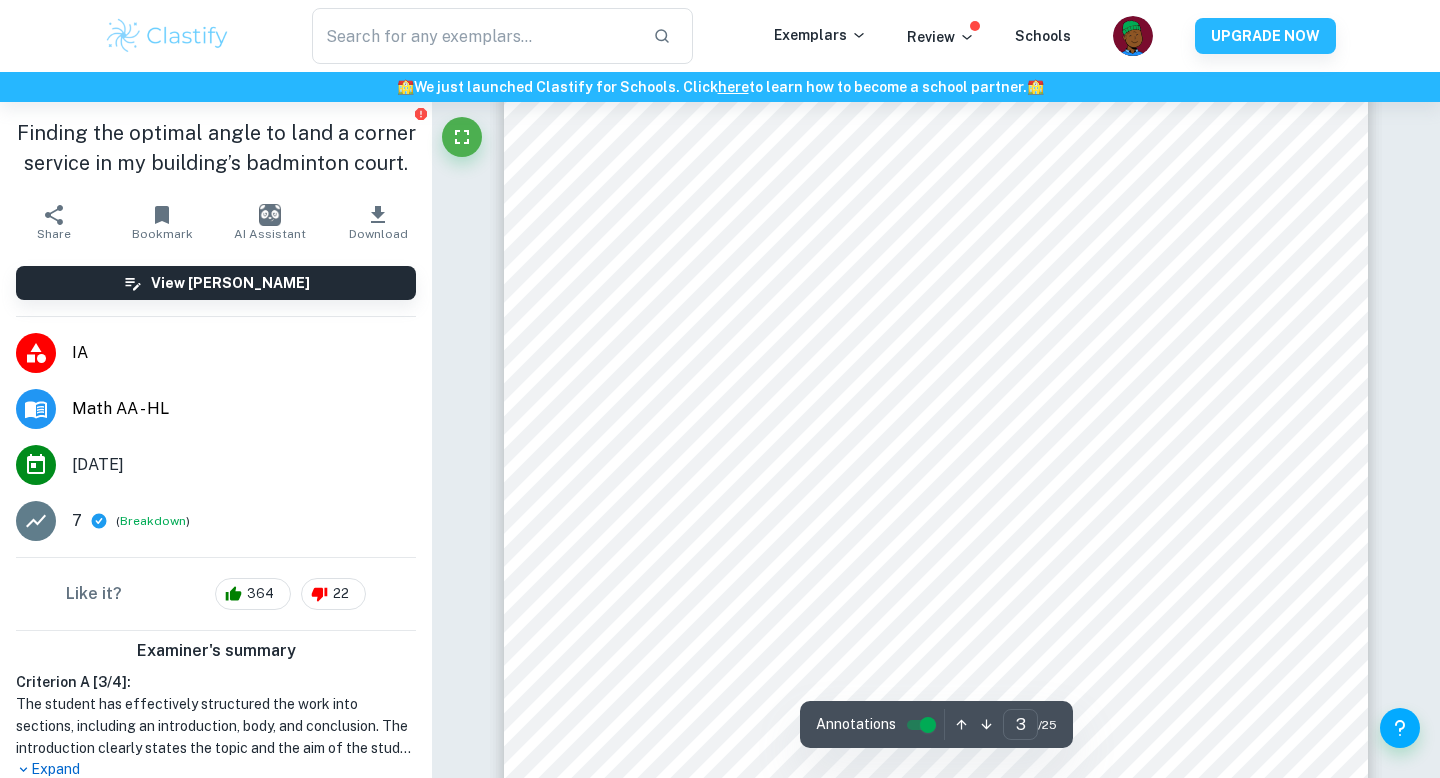 scroll, scrollTop: 2879, scrollLeft: 0, axis: vertical 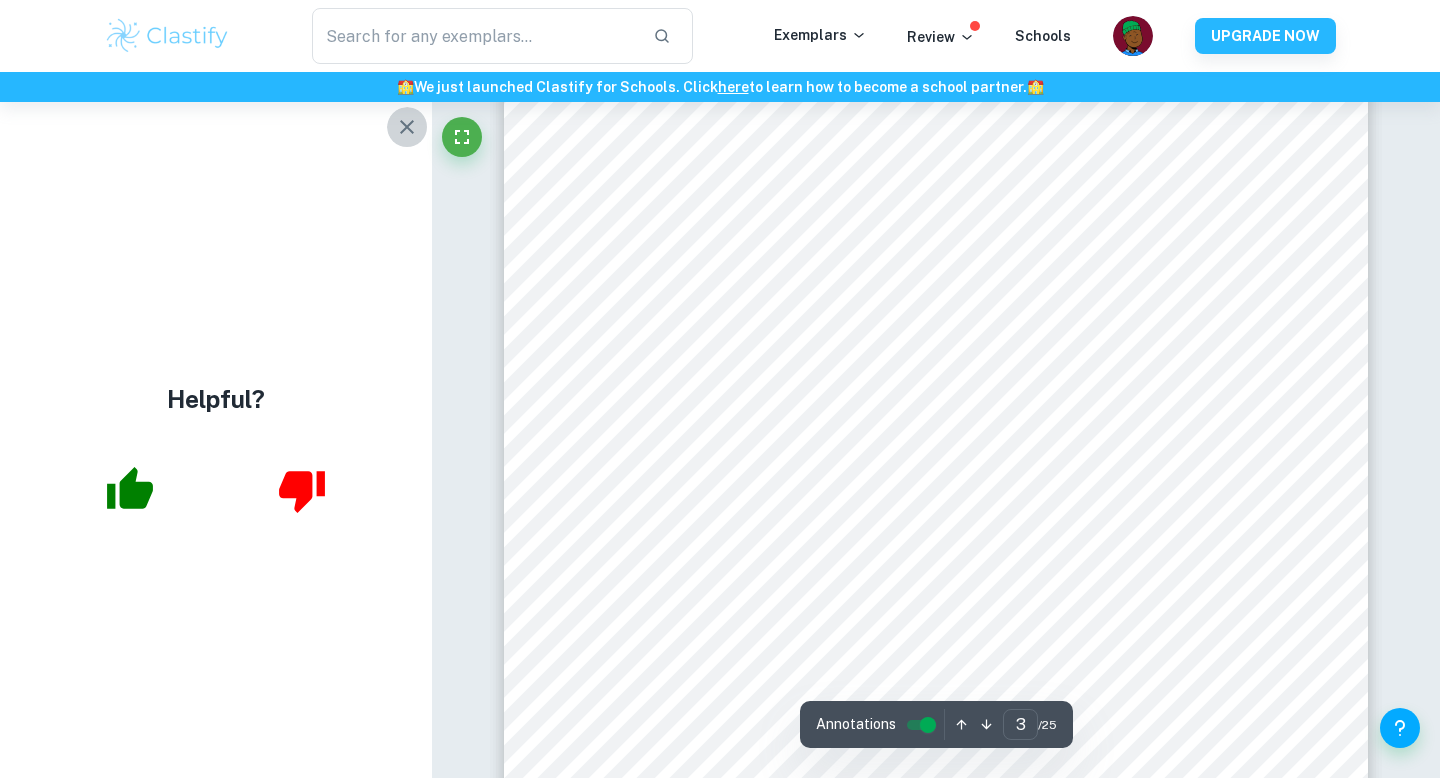 click 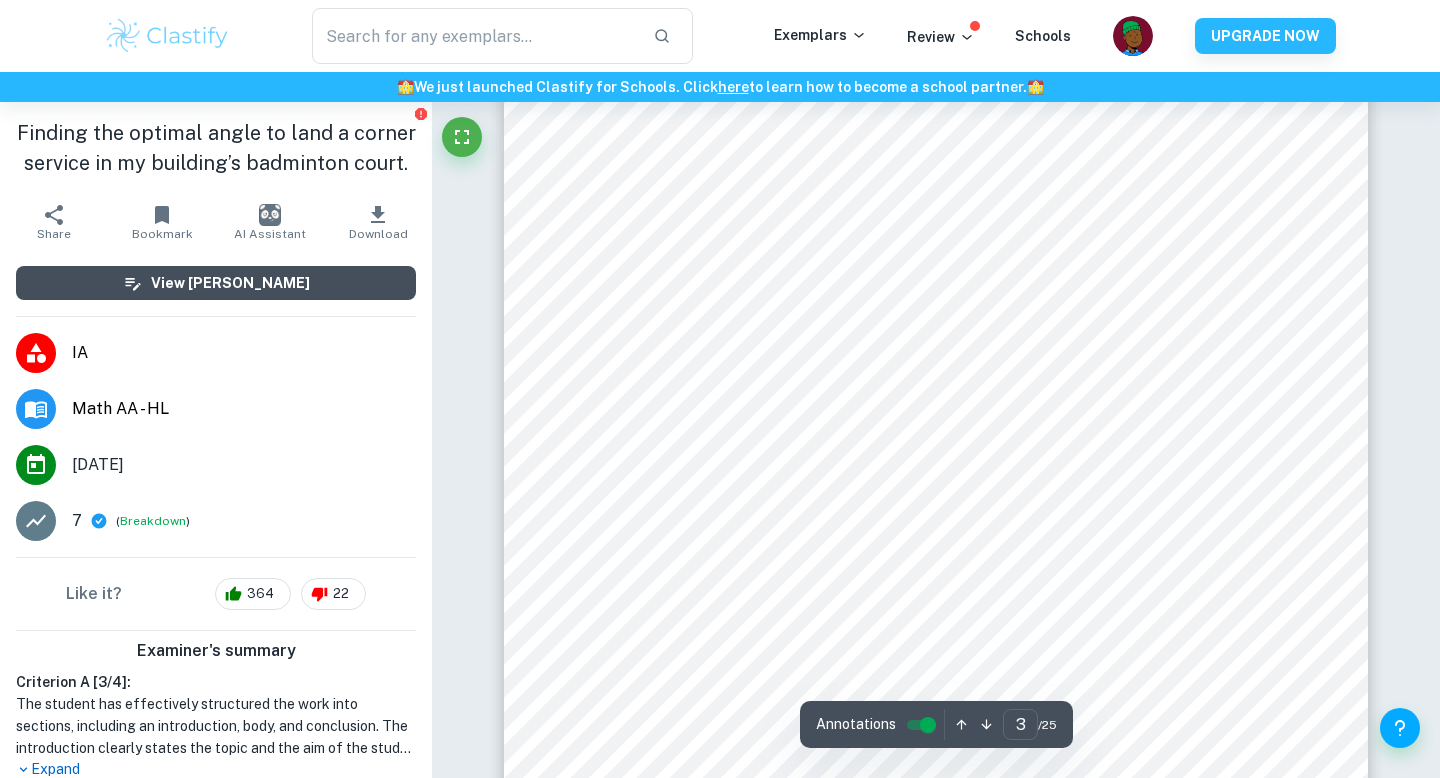click on "View [PERSON_NAME]" at bounding box center [216, 283] 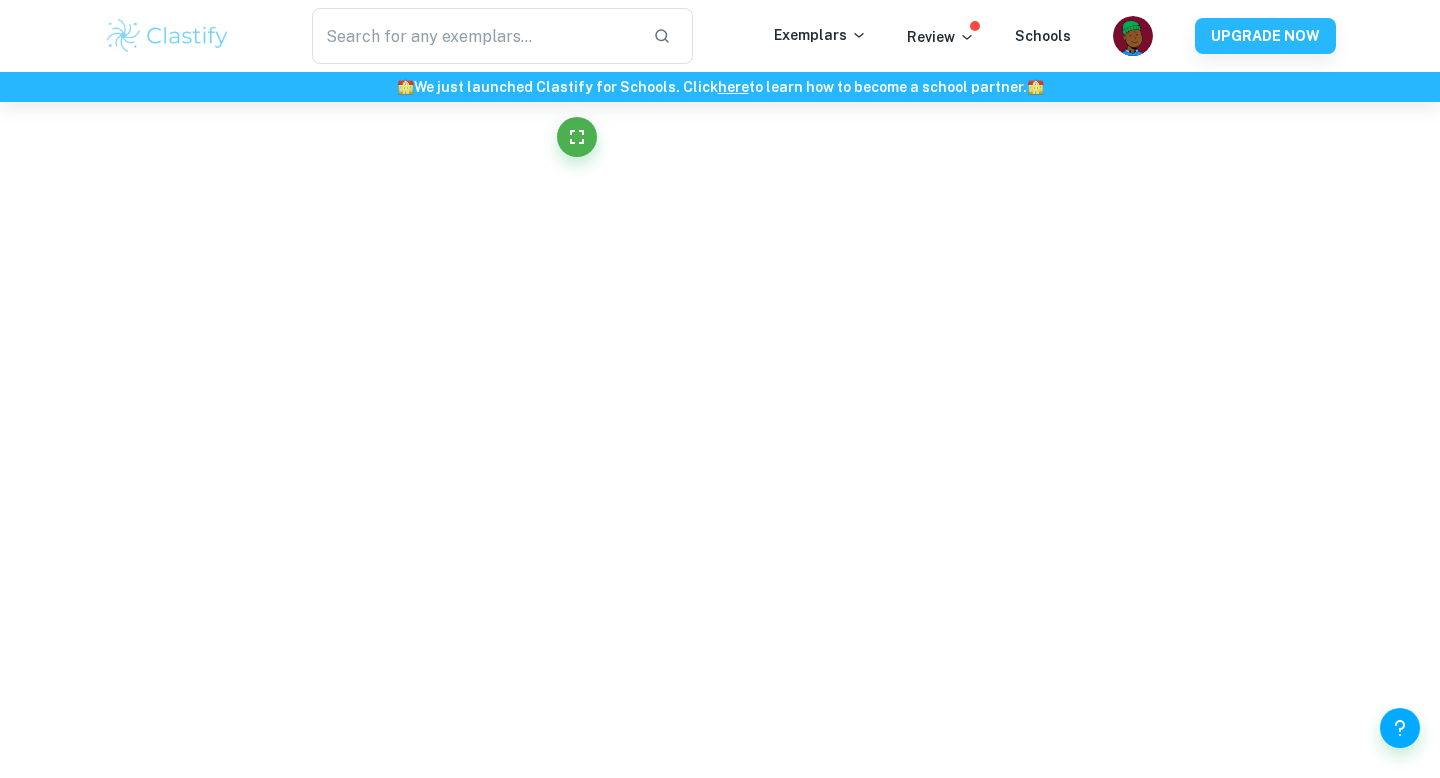 scroll, scrollTop: 2726, scrollLeft: 0, axis: vertical 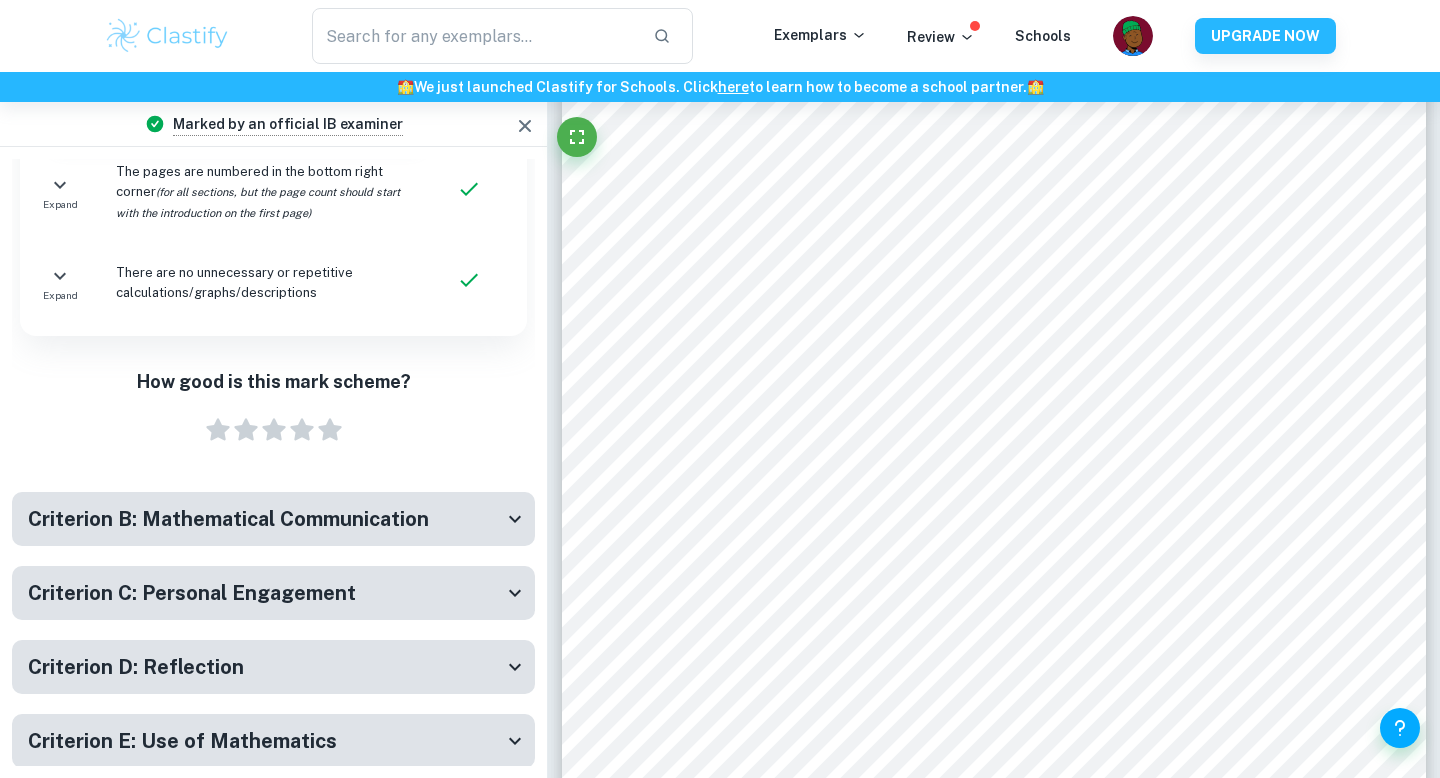 click on "Criterion B: Mathematical Communication" at bounding box center [265, 519] 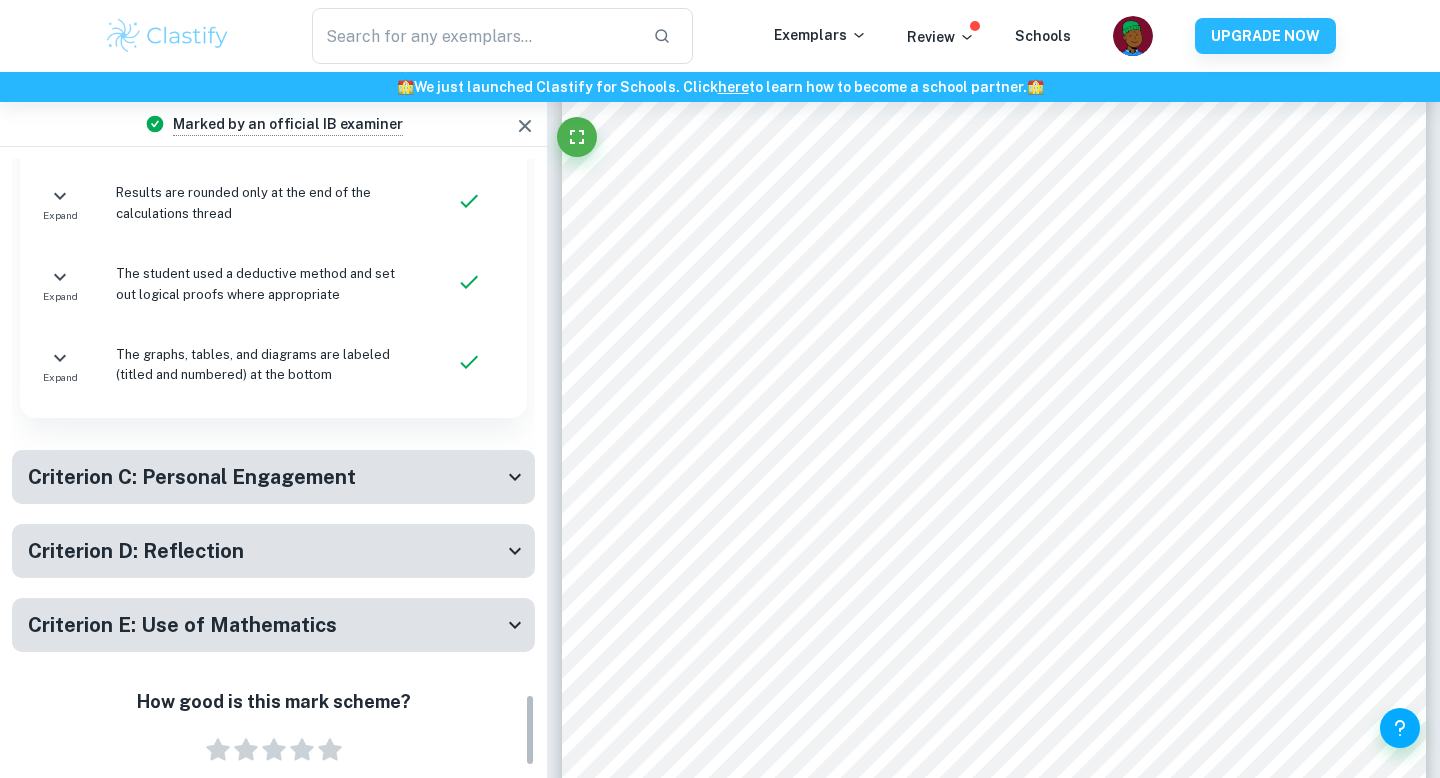 click on "Criterion C: Personal Engagement" at bounding box center [265, 477] 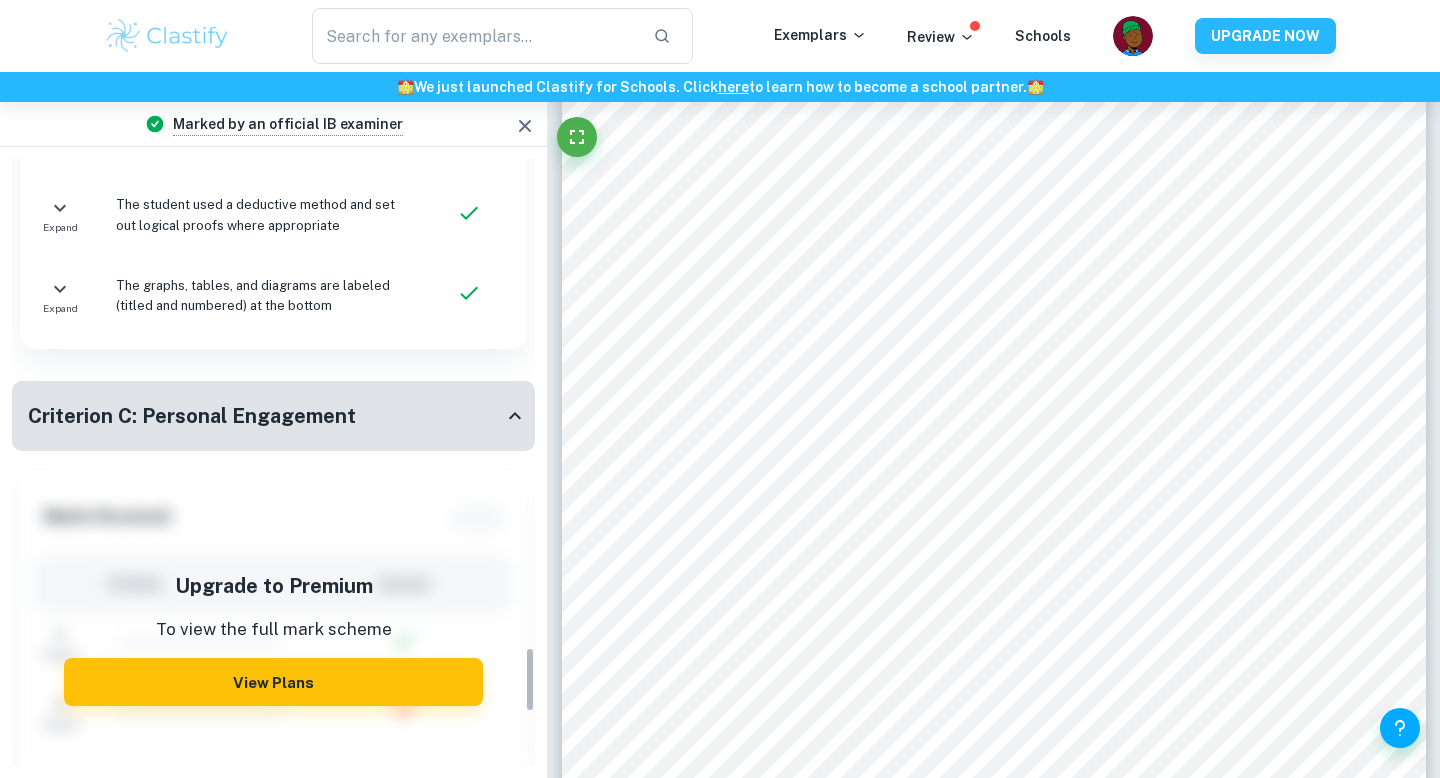 click on "Criterion C: Personal Engagement" at bounding box center (273, 416) 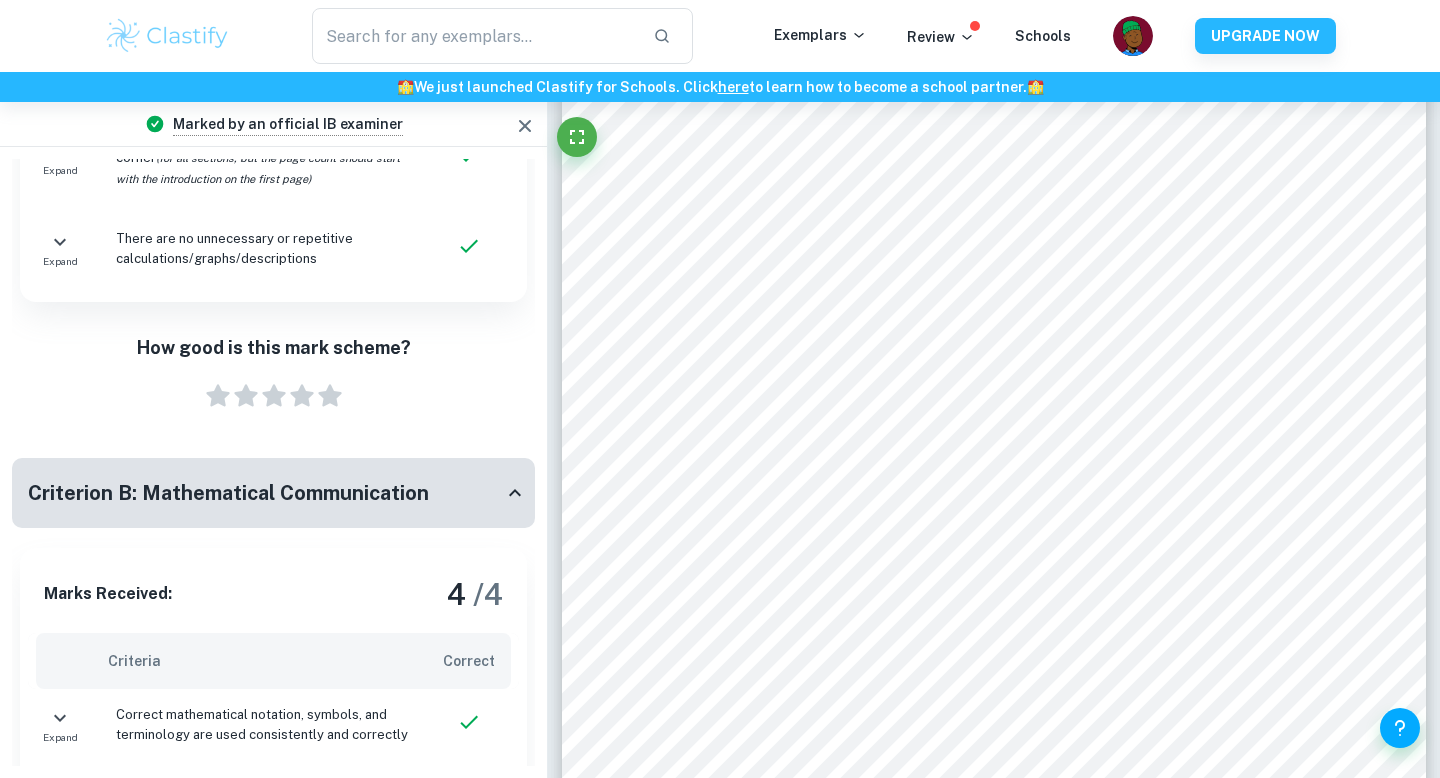 click on "Criterion B: Mathematical Communication" at bounding box center [265, 493] 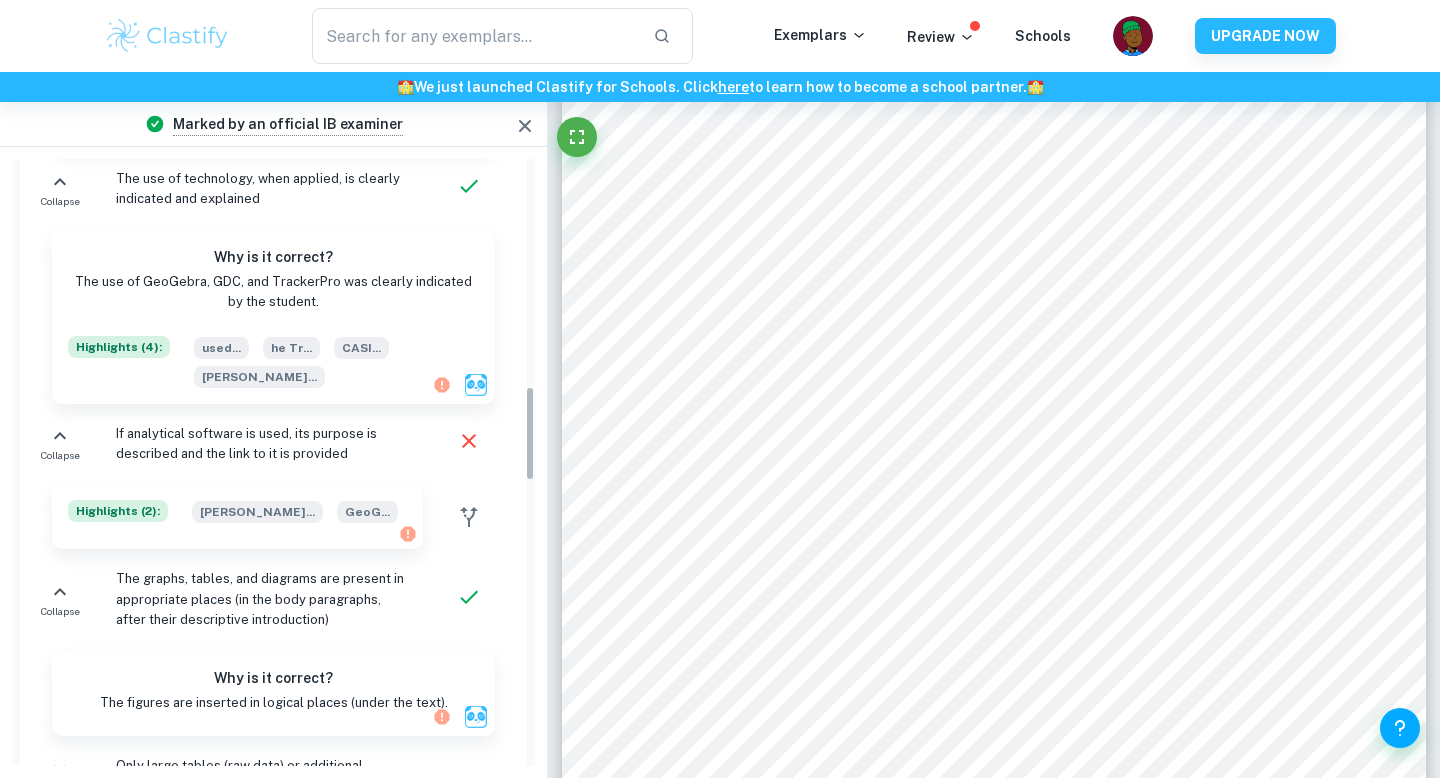 scroll, scrollTop: 1647, scrollLeft: 0, axis: vertical 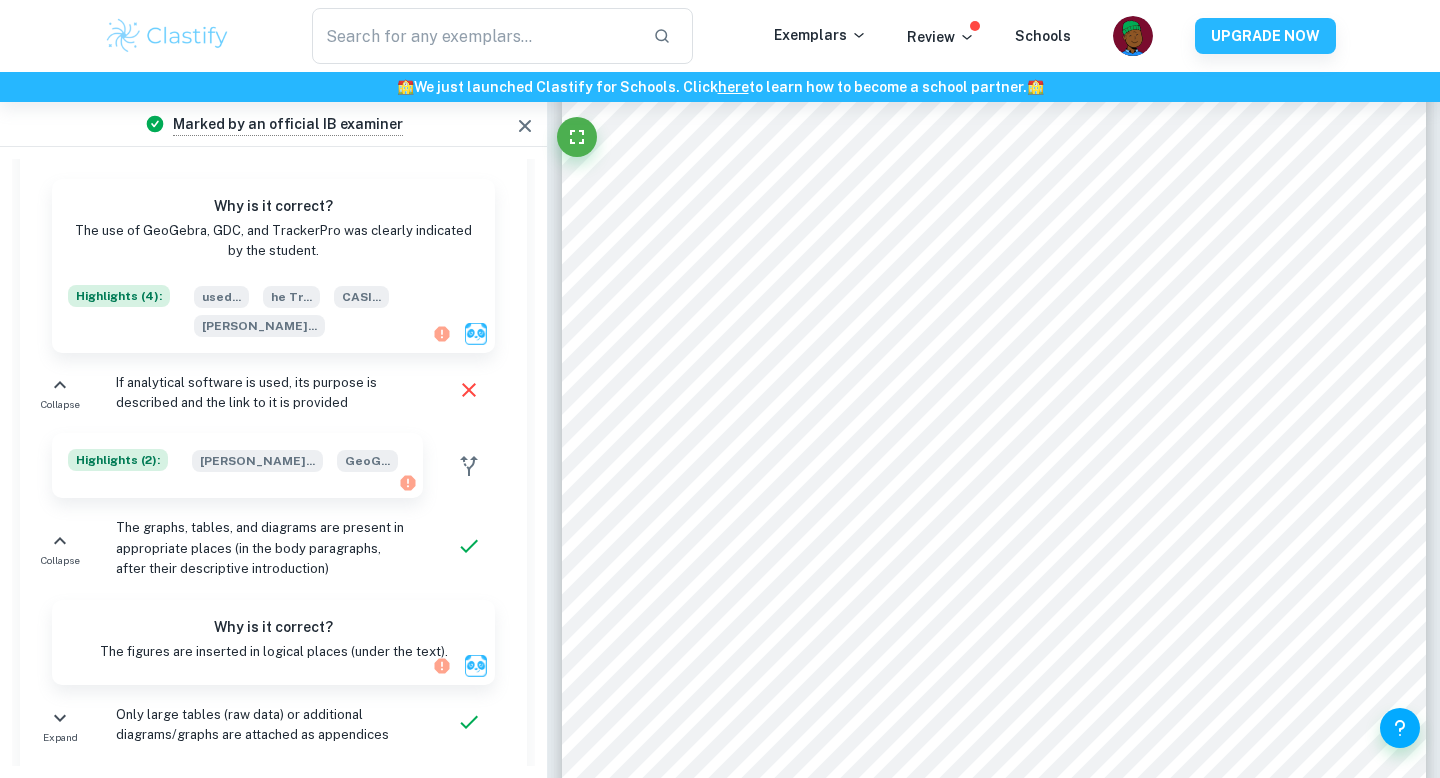 click on "Highlights ( 2 ):      racke ...  GeoG ..." at bounding box center [227, 465] 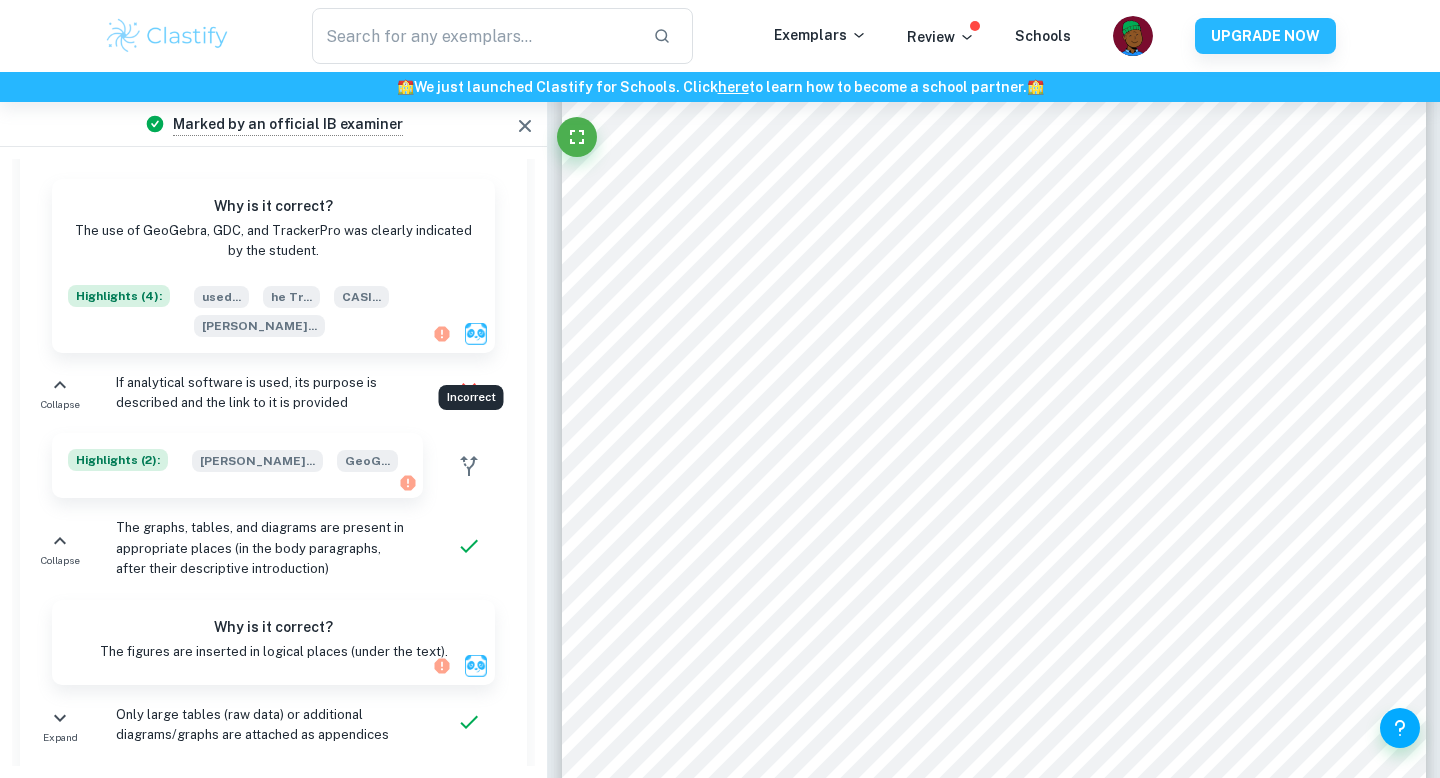 click 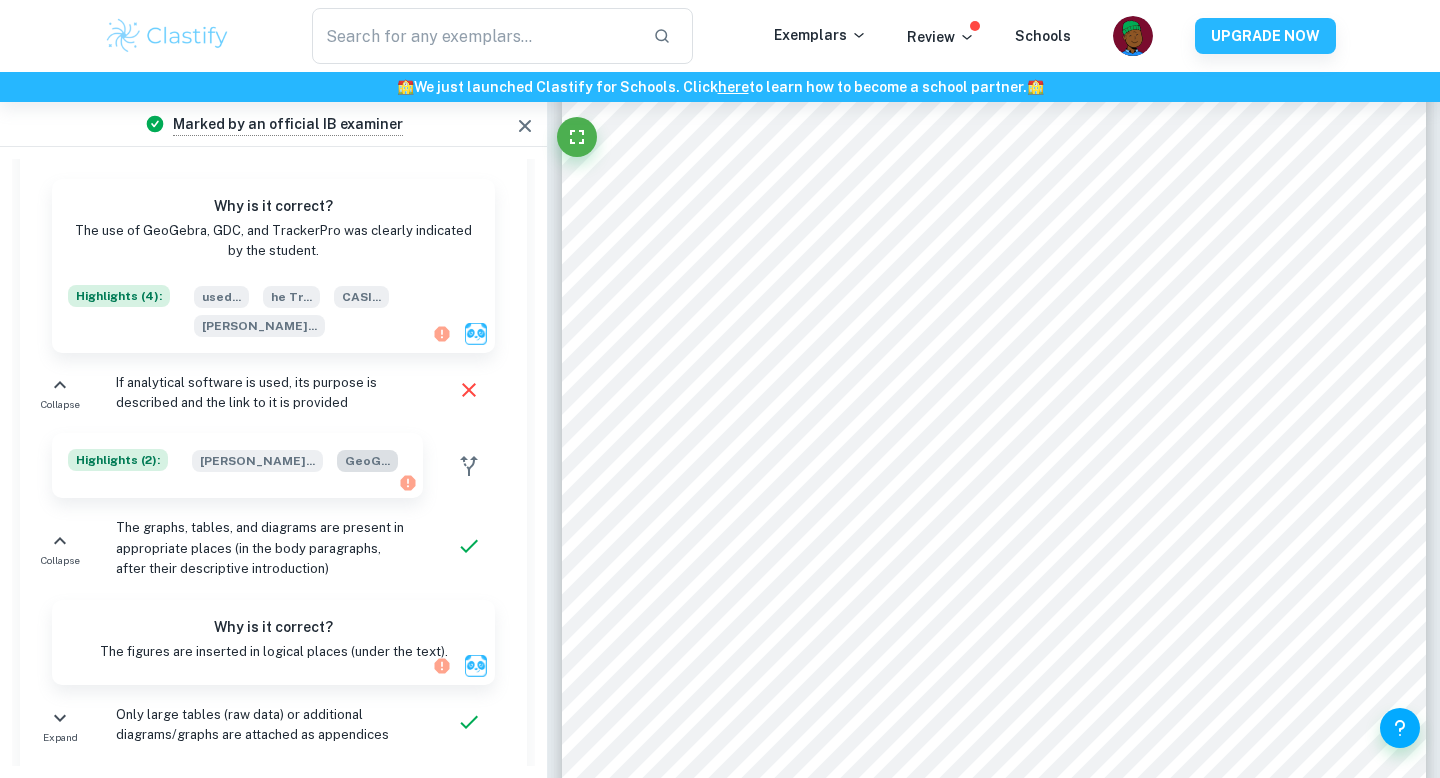 click on "GeoG ..." at bounding box center (367, 461) 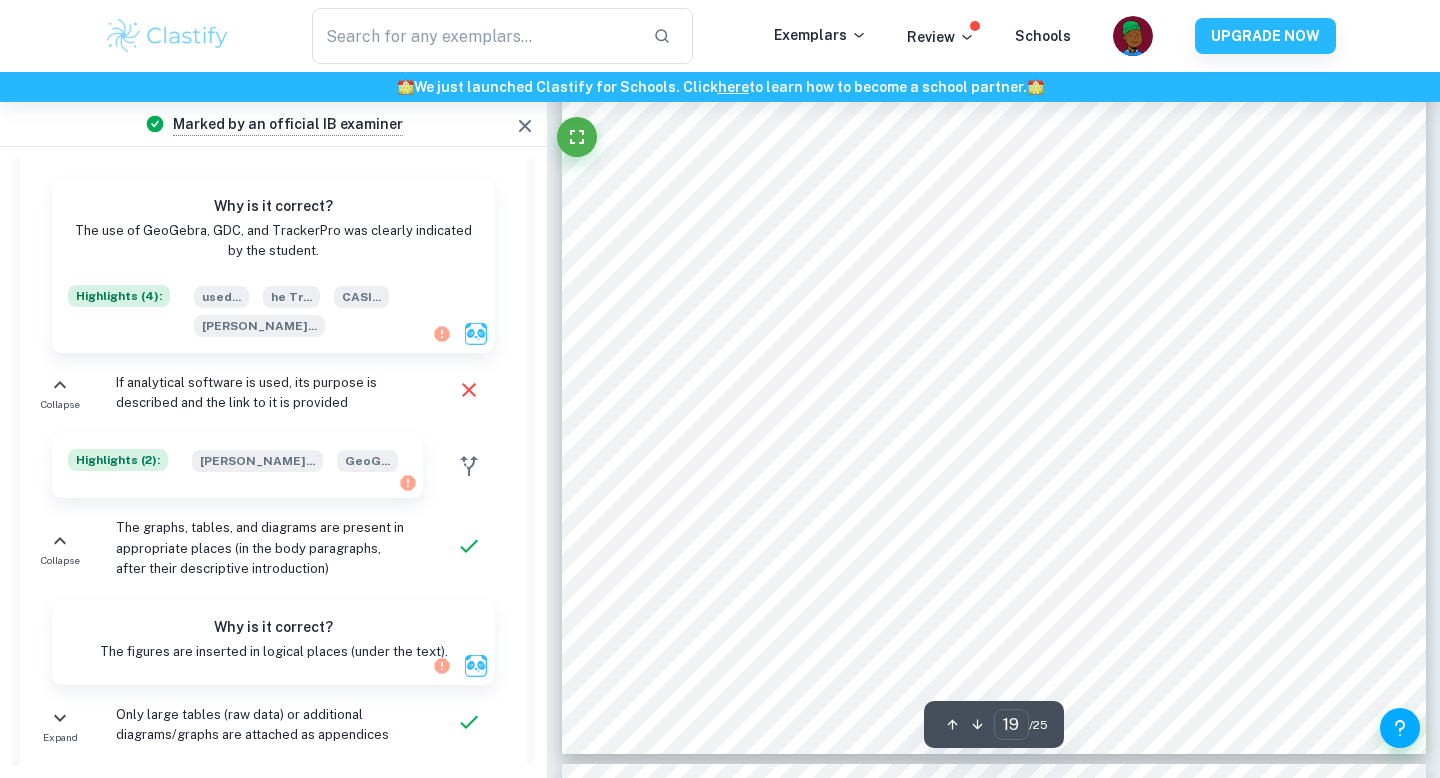 scroll, scrollTop: 23006, scrollLeft: 0, axis: vertical 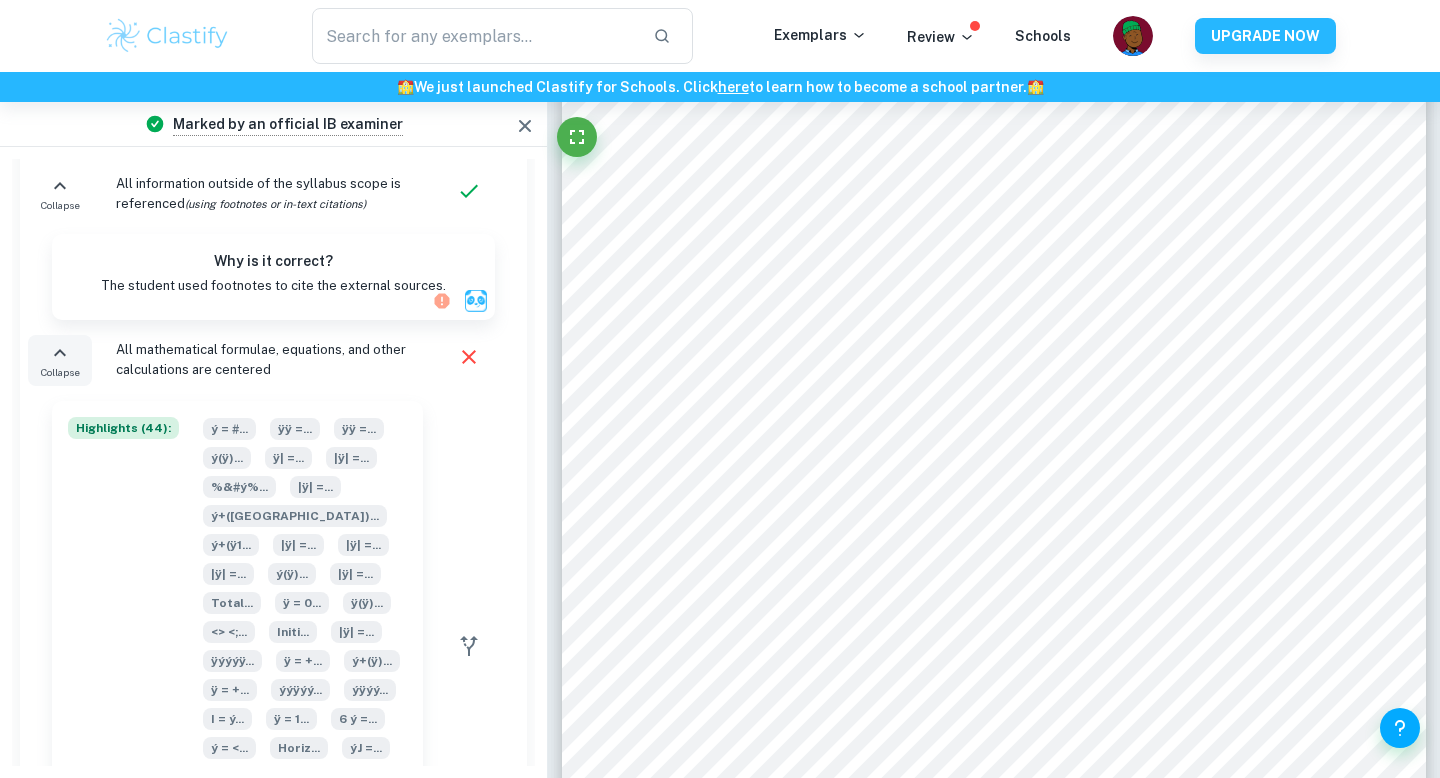 click 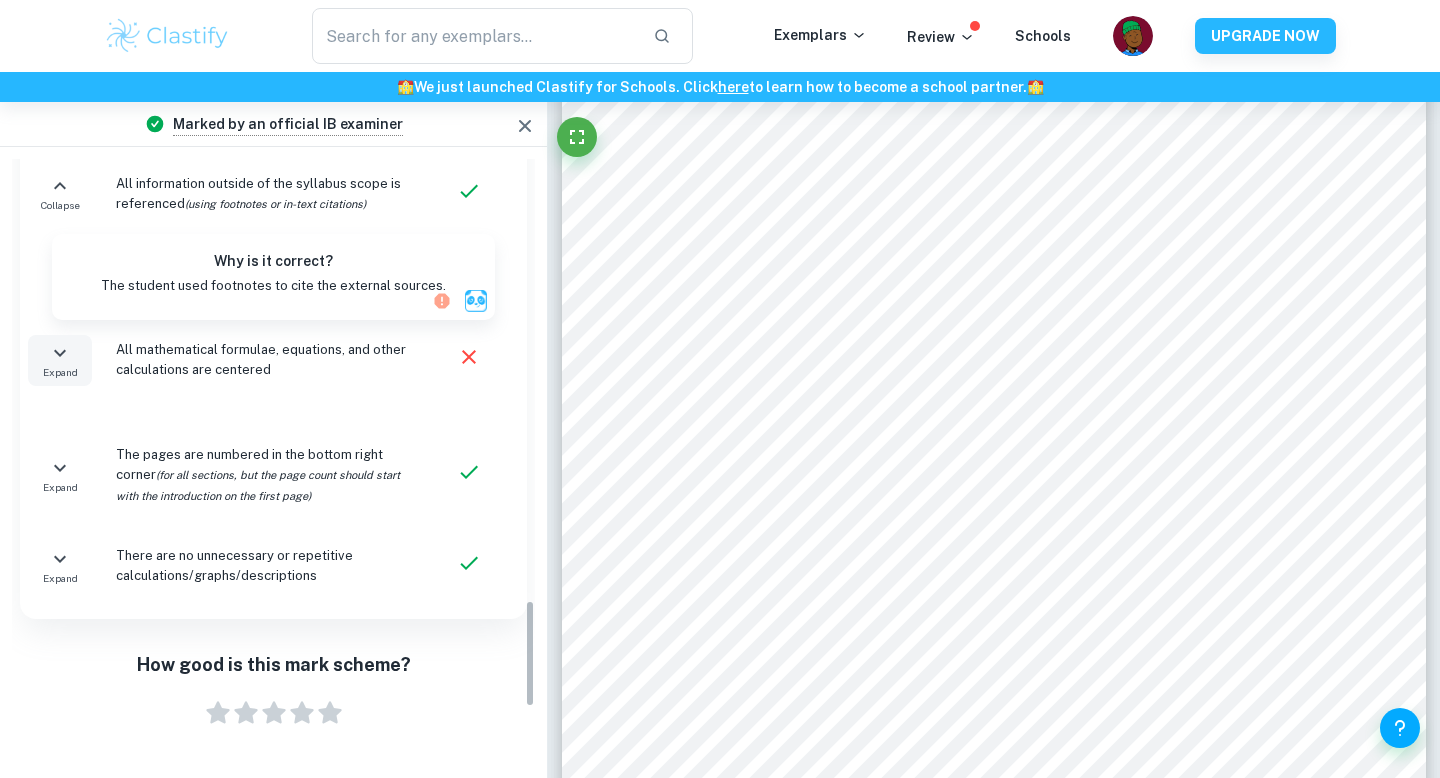 scroll, scrollTop: 2178, scrollLeft: 0, axis: vertical 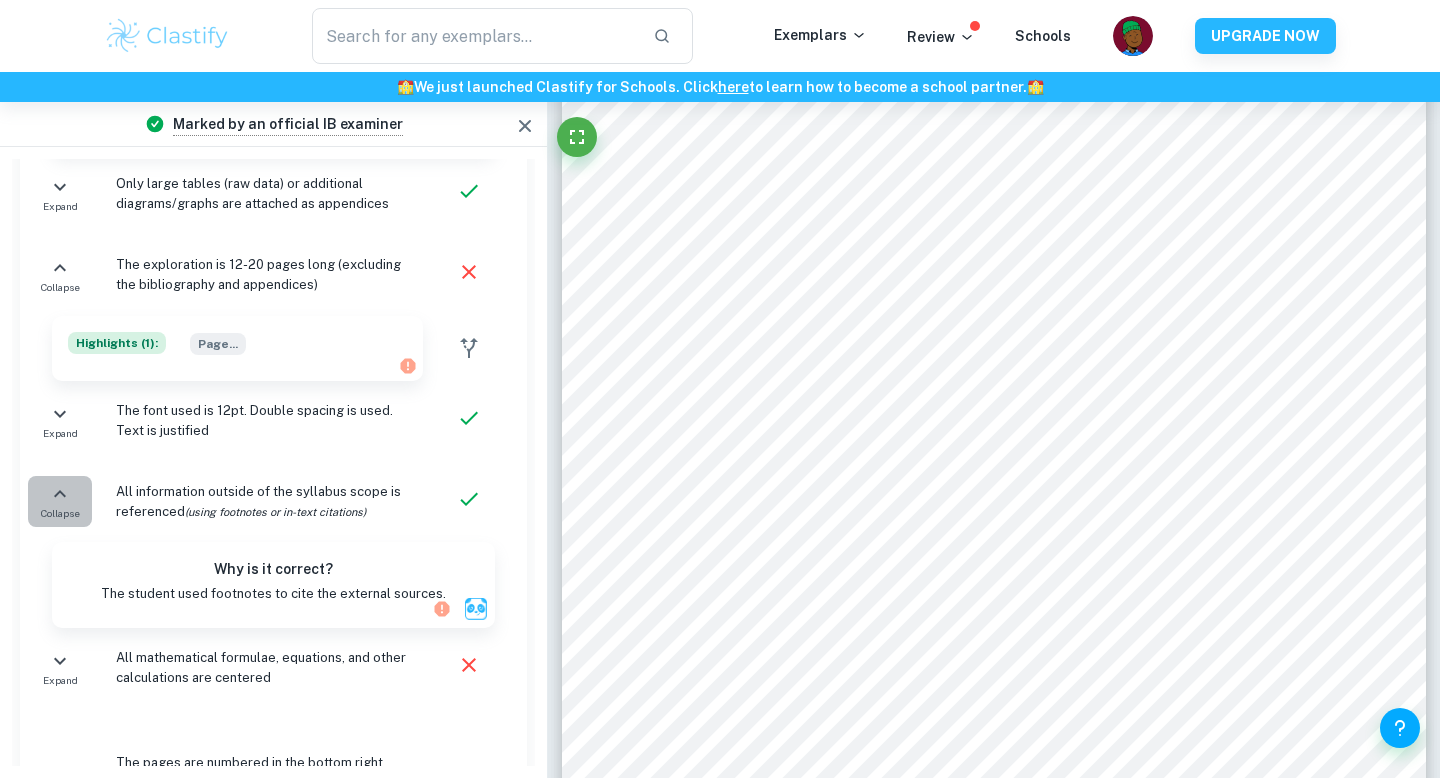 click on "Collapse" at bounding box center [60, 501] 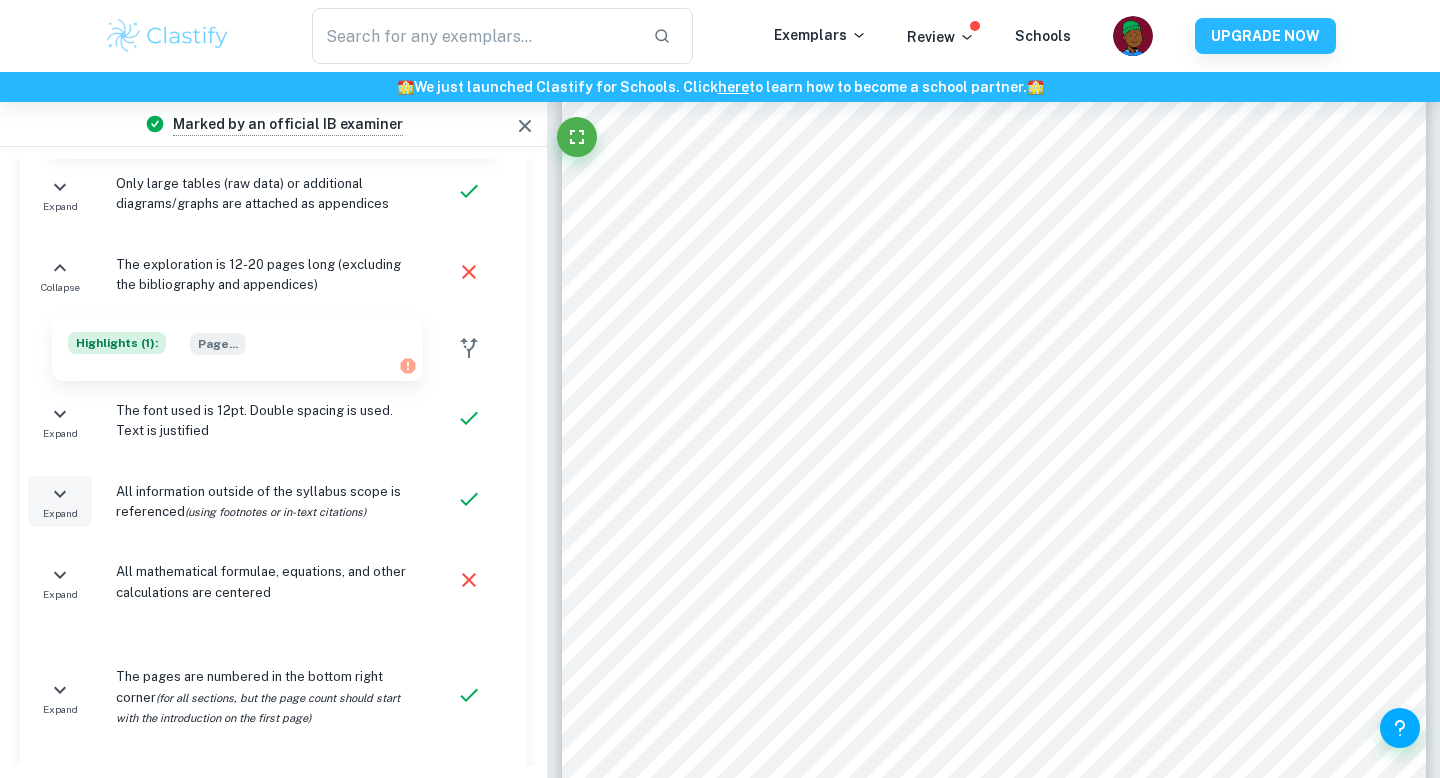 click 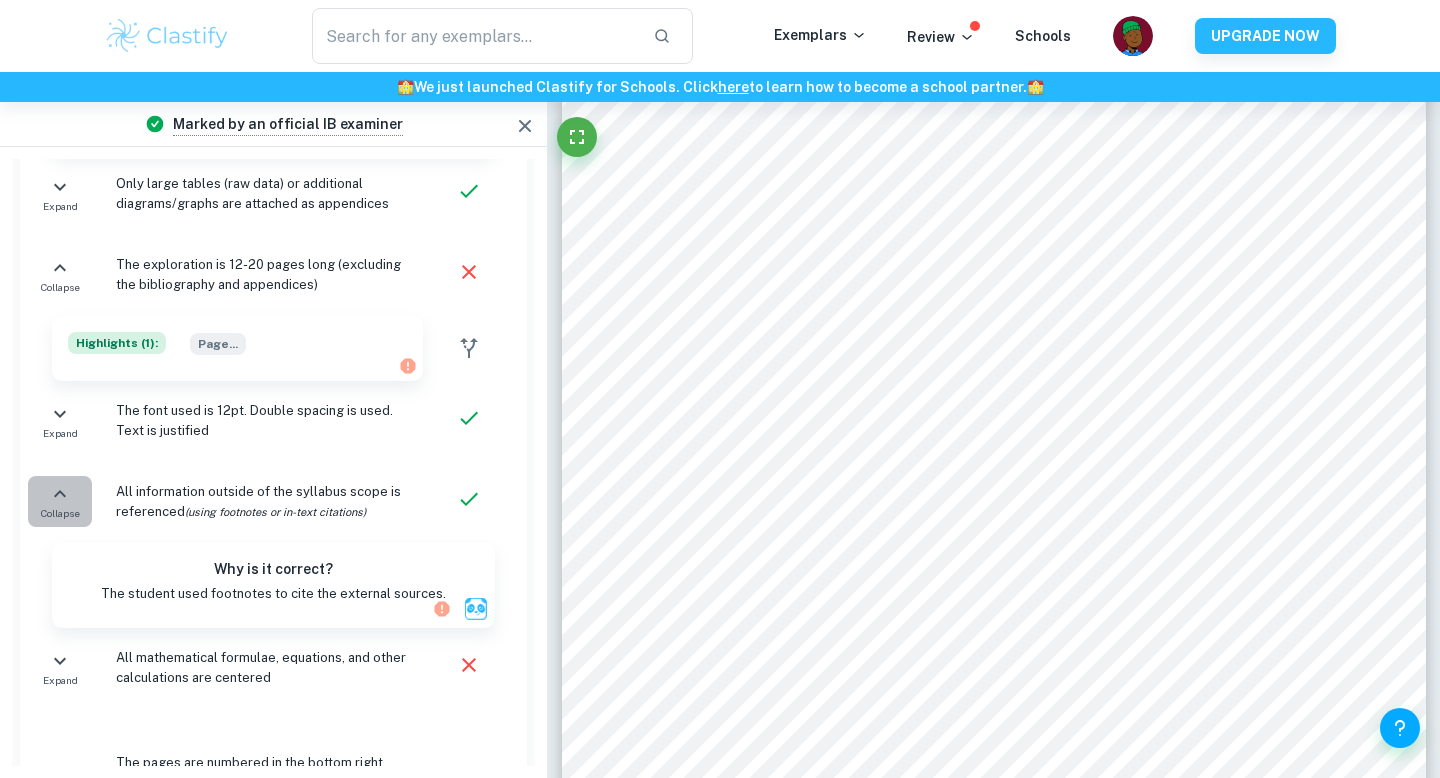 click 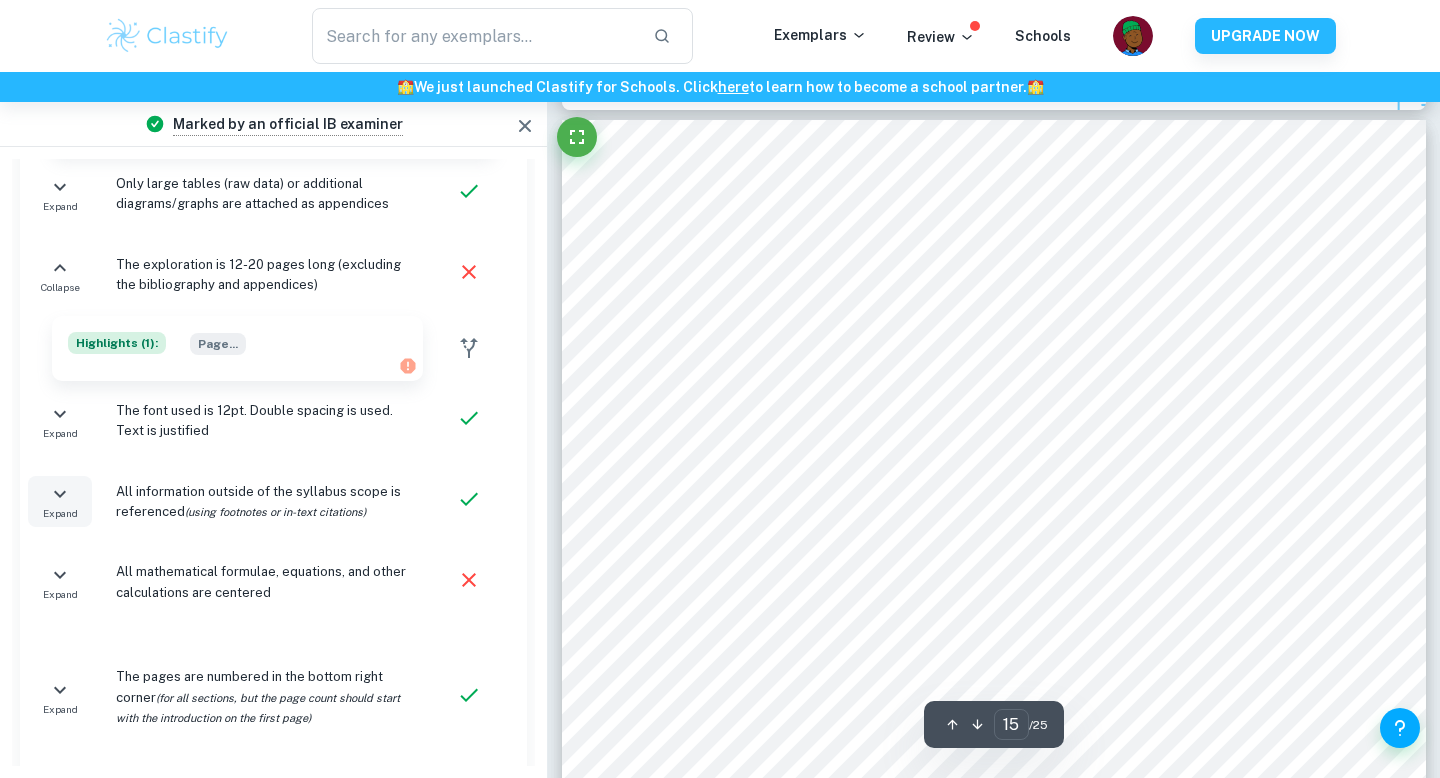 scroll, scrollTop: 18152, scrollLeft: 0, axis: vertical 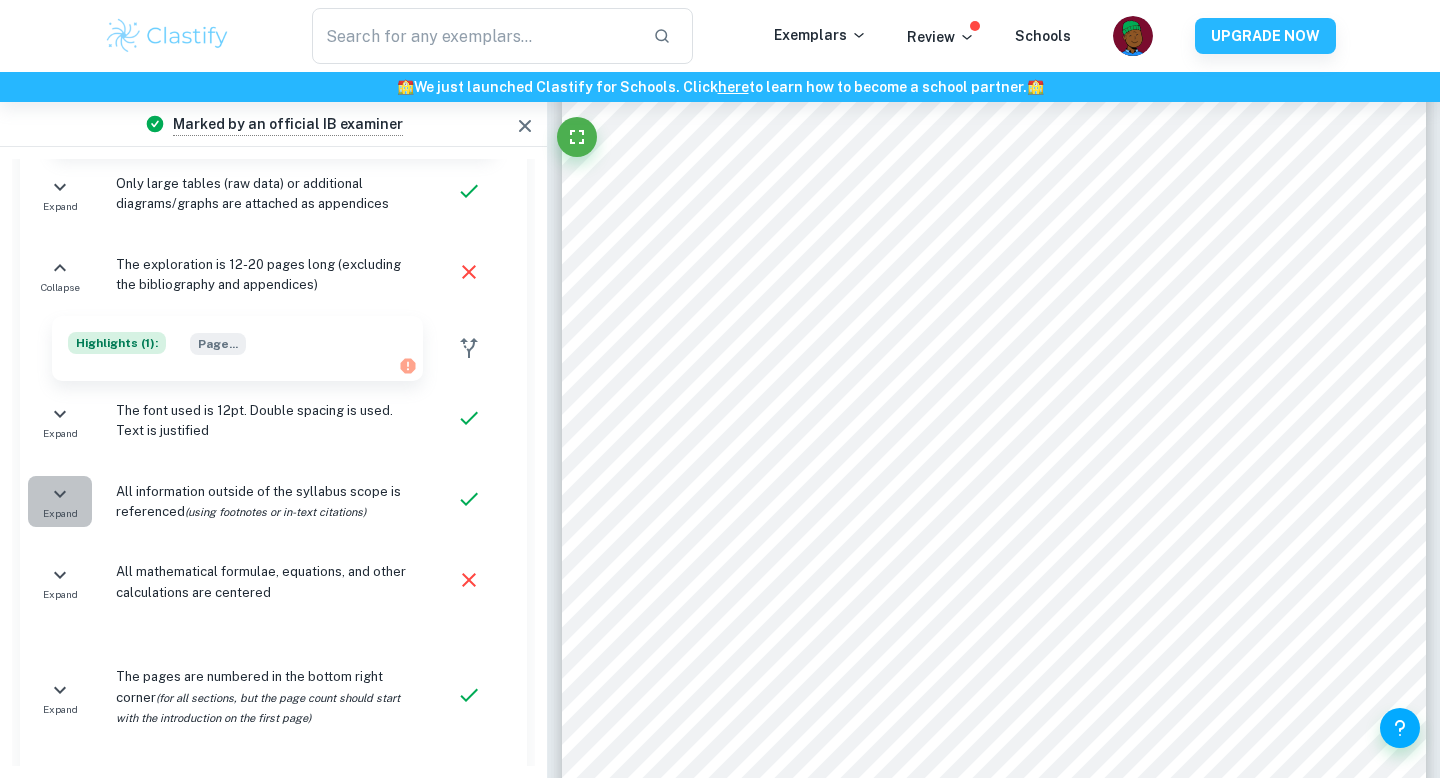 click 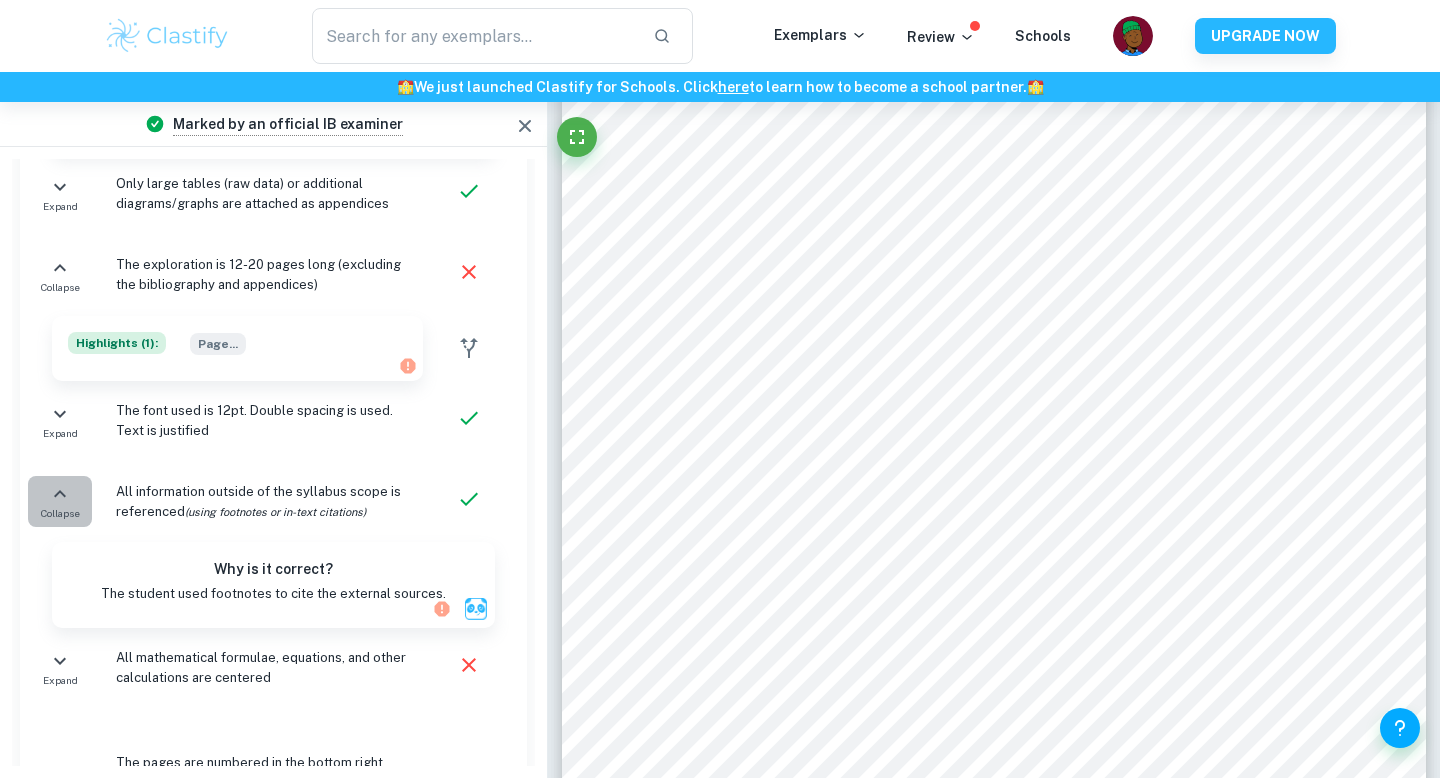click 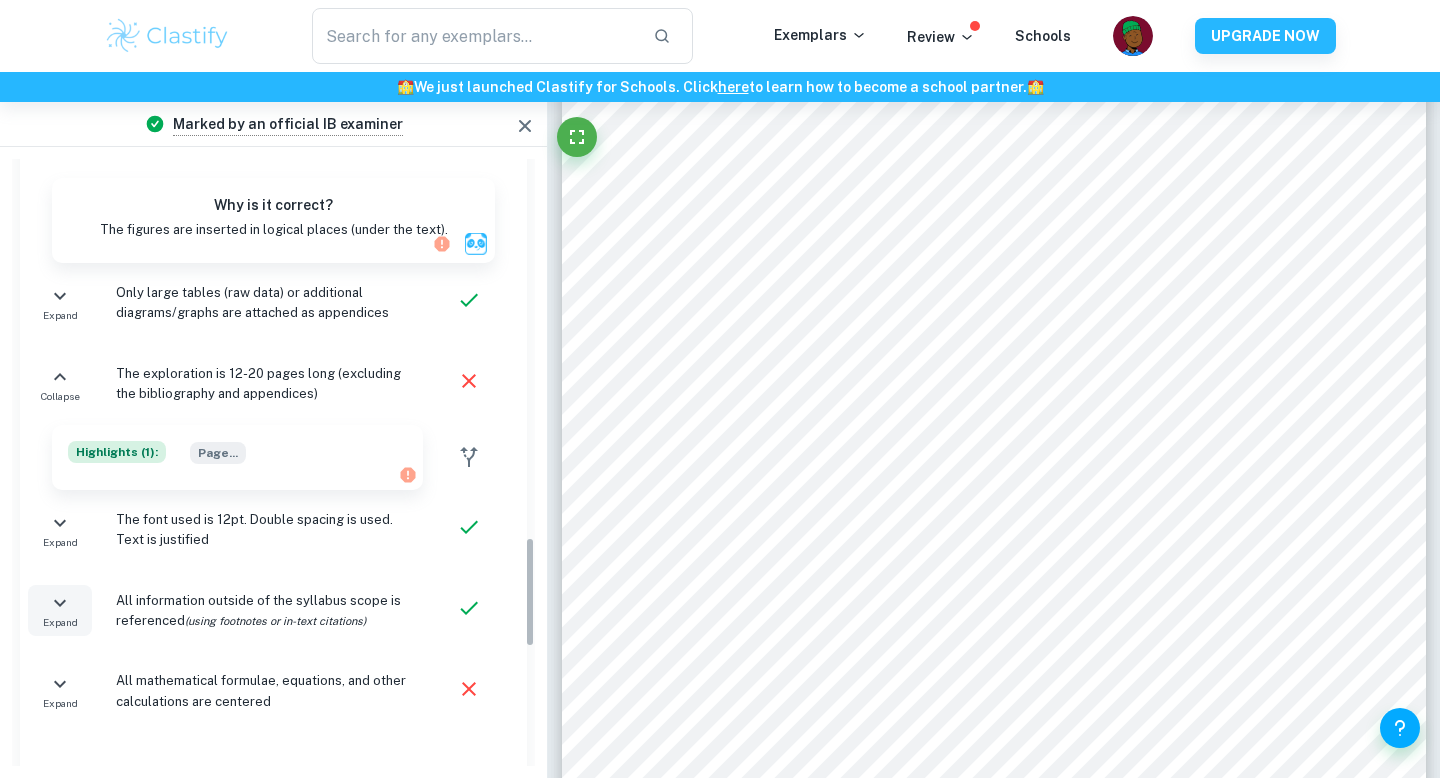 scroll, scrollTop: 2022, scrollLeft: 0, axis: vertical 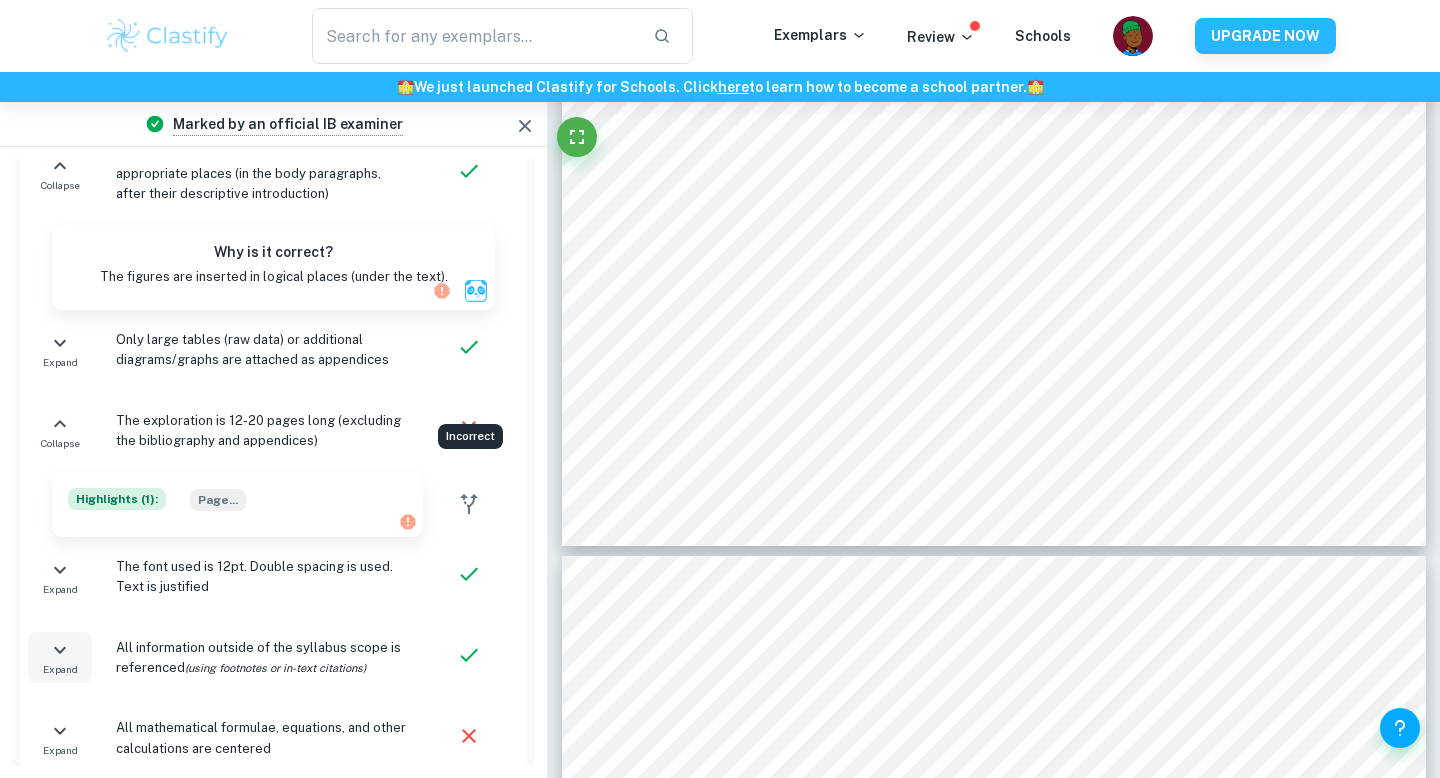 click 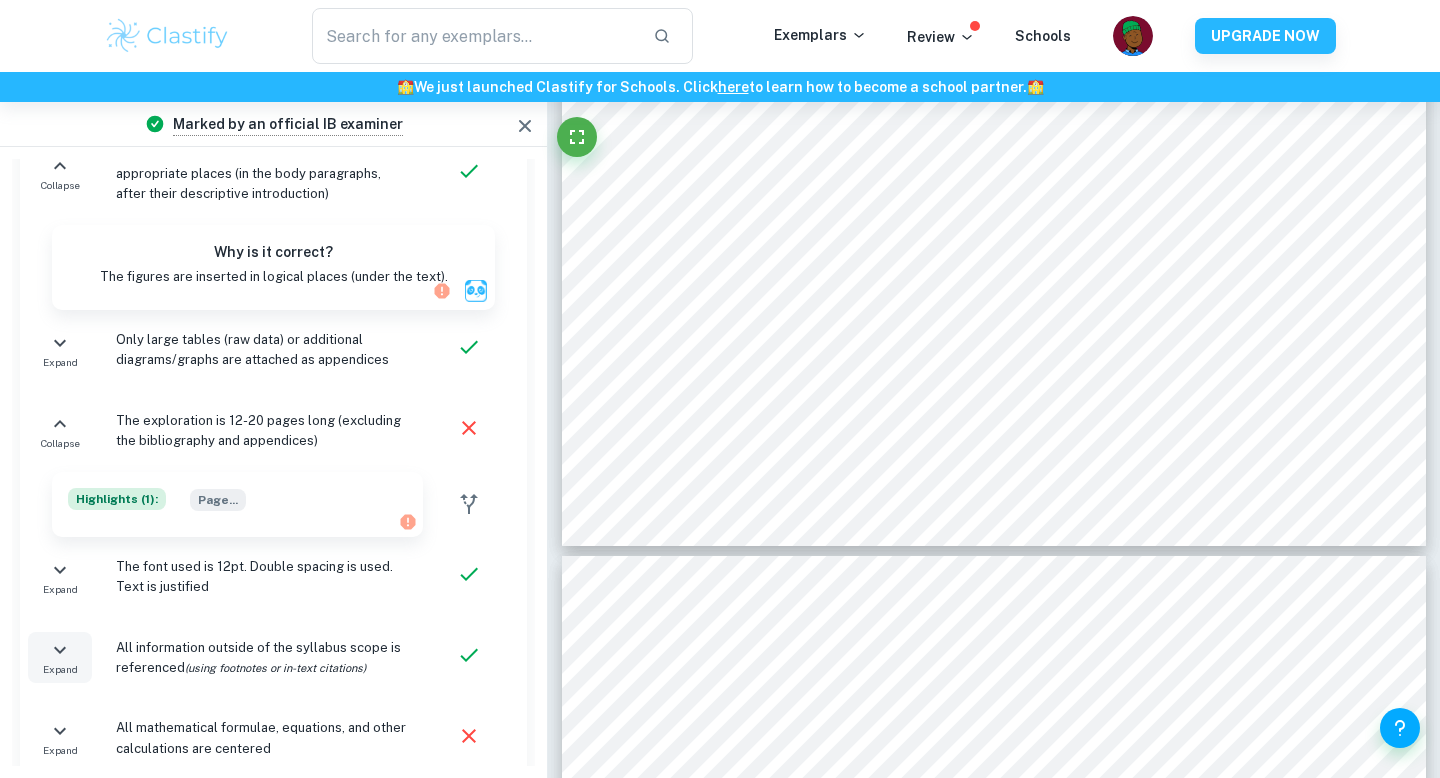 click on "The exploration is 12-20 pages long (excluding the bibliography and appendices)" at bounding box center [263, 431] 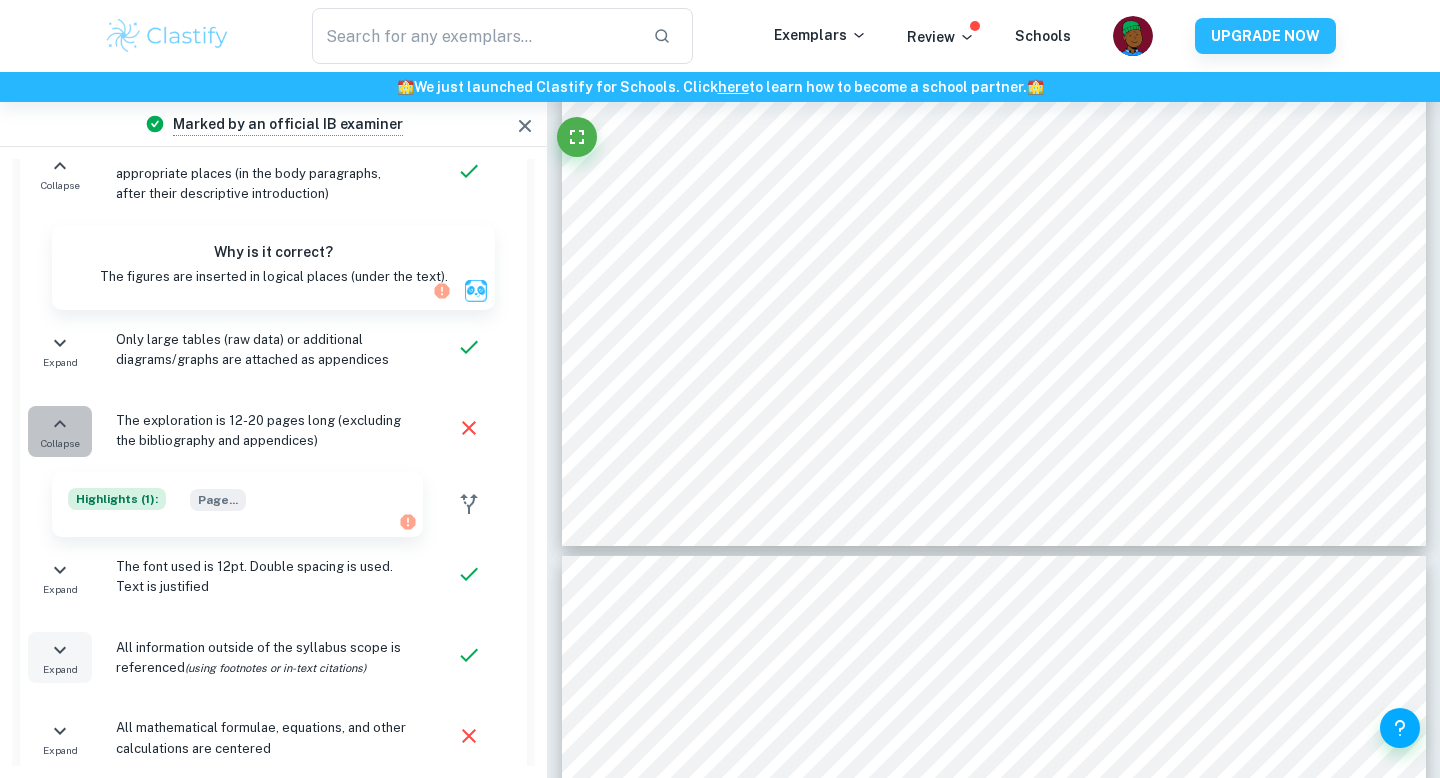 click 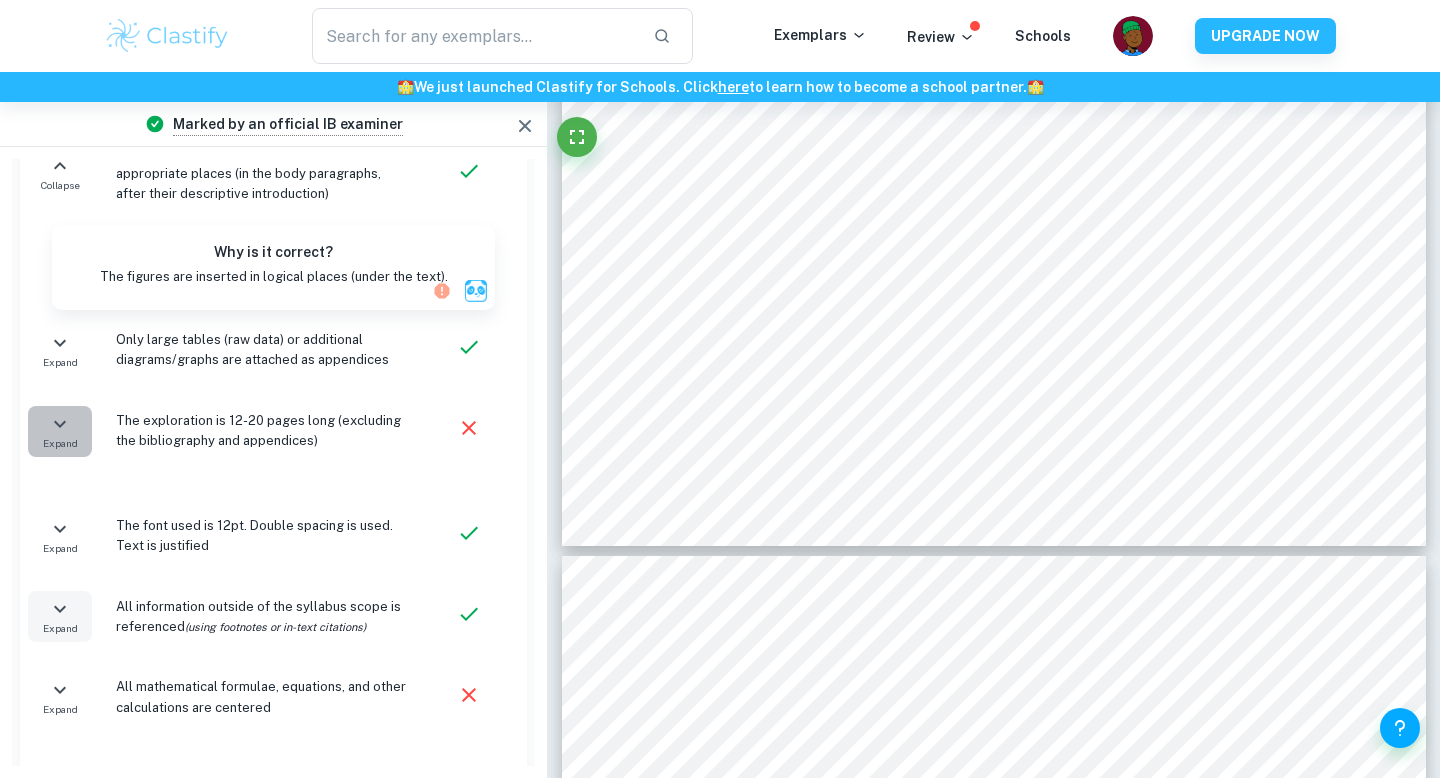 click 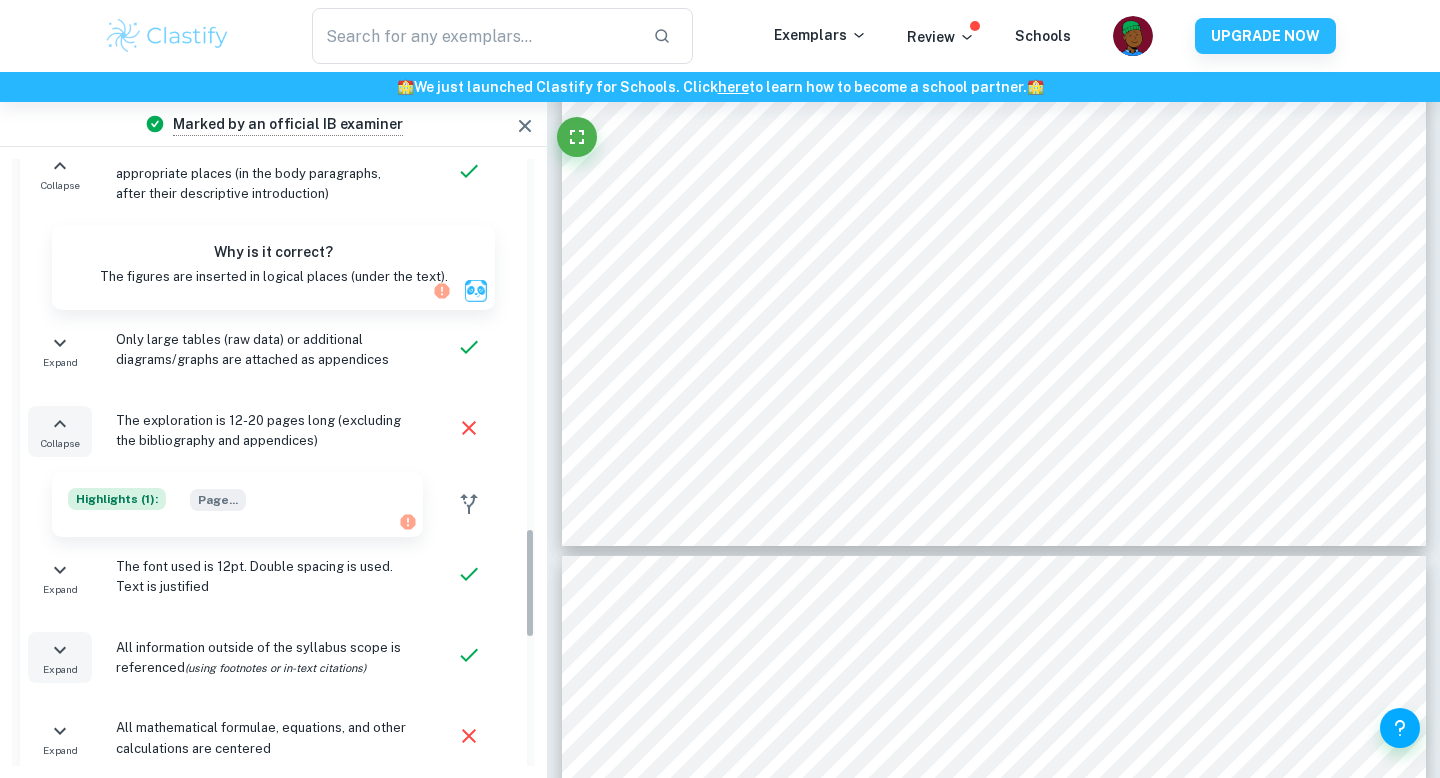 click 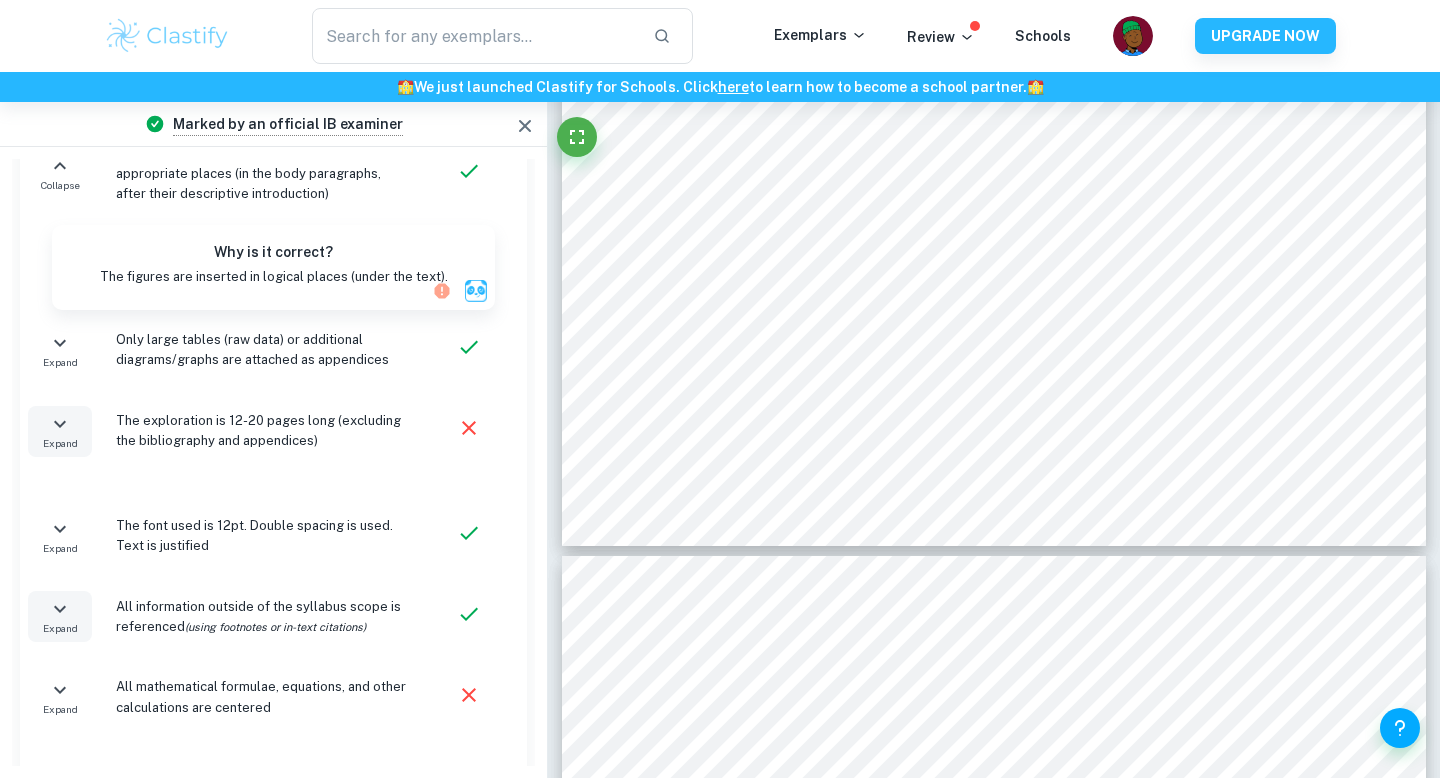click on "The exploration is 12-20 pages long (excluding the bibliography and appendices)" at bounding box center [263, 431] 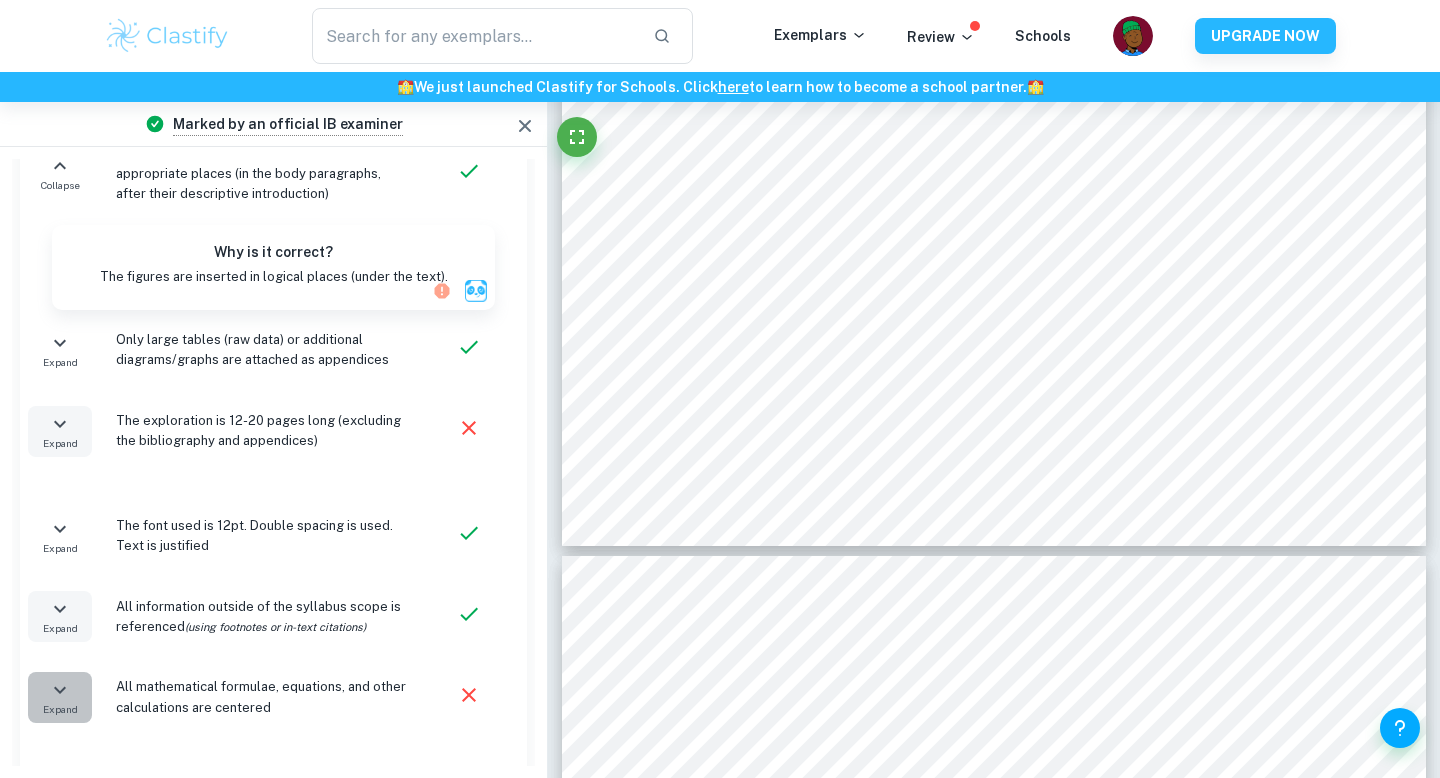 click 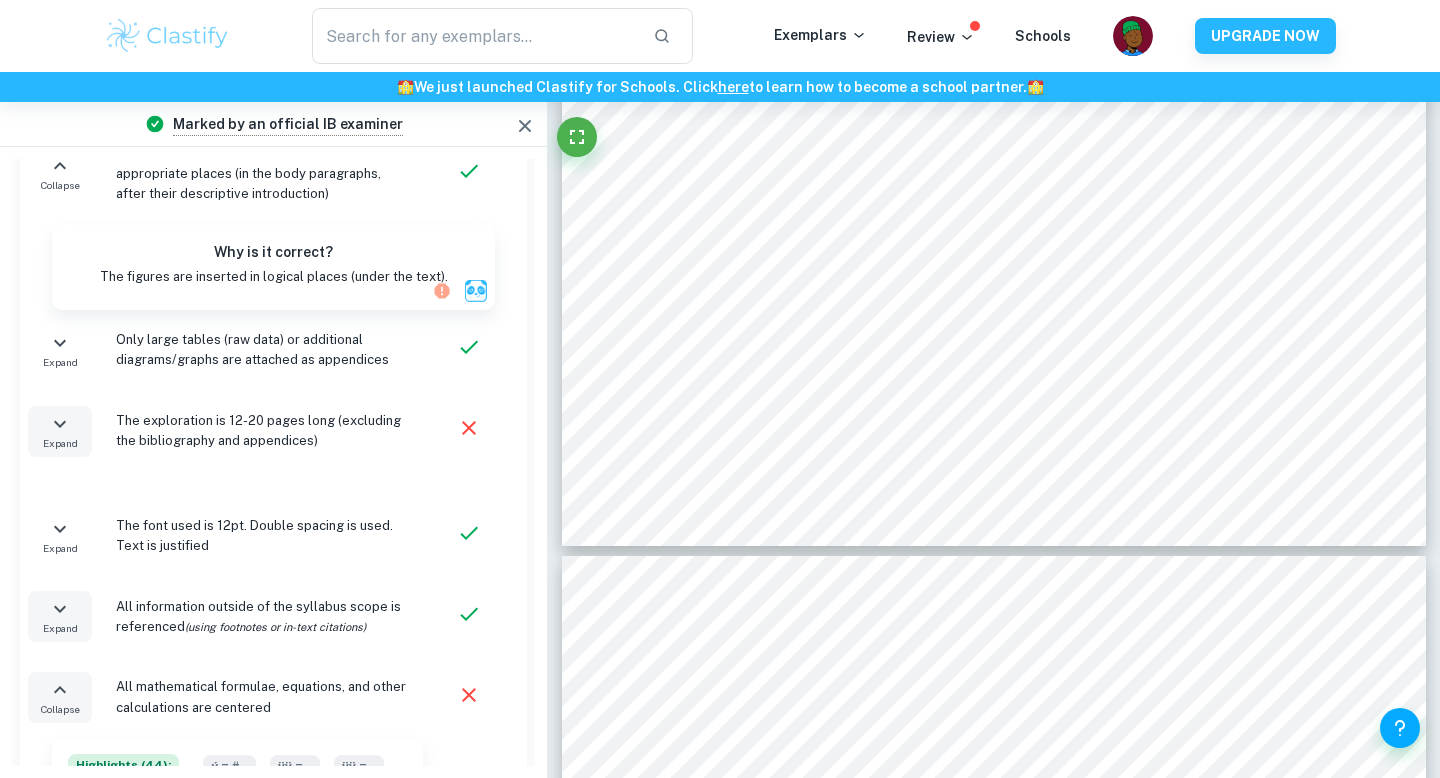 scroll, scrollTop: 2046, scrollLeft: 0, axis: vertical 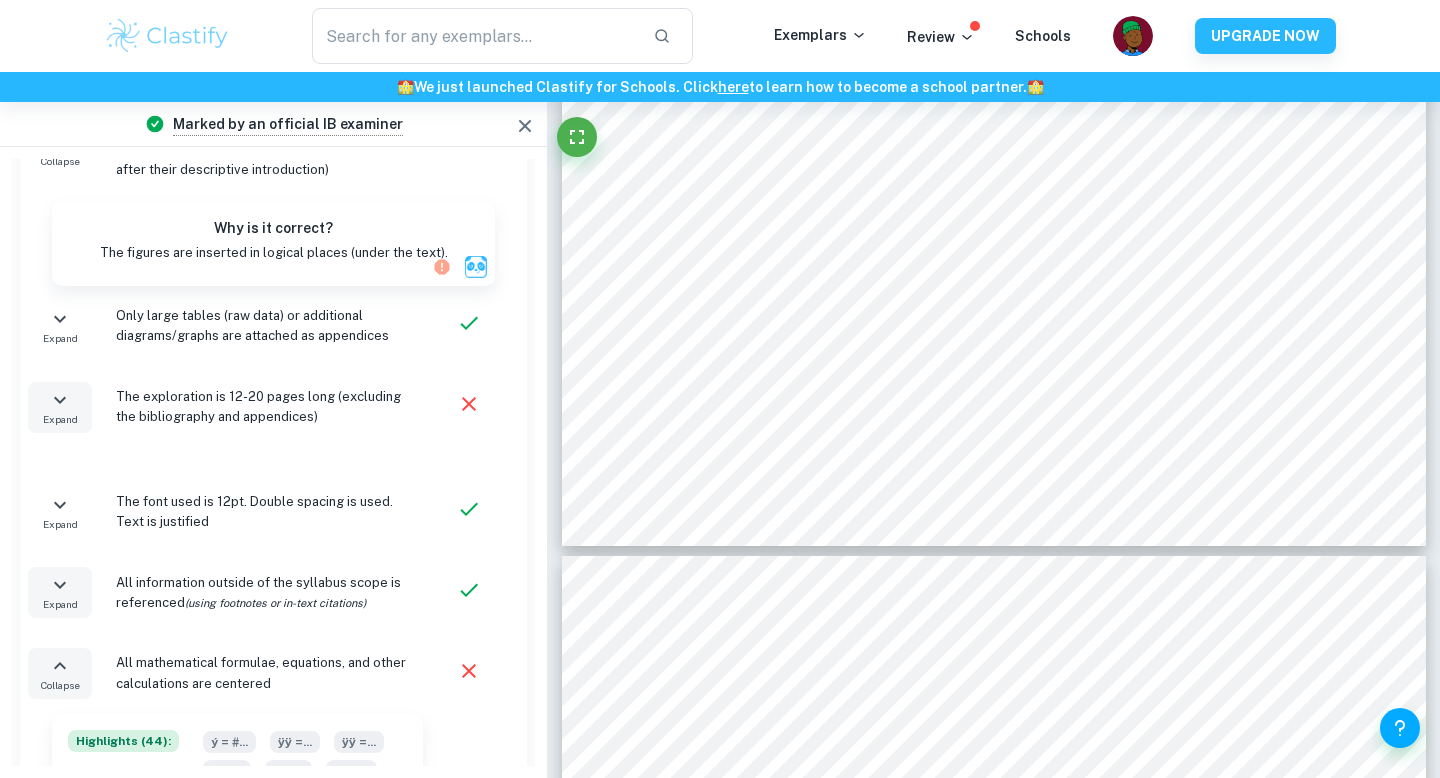 click 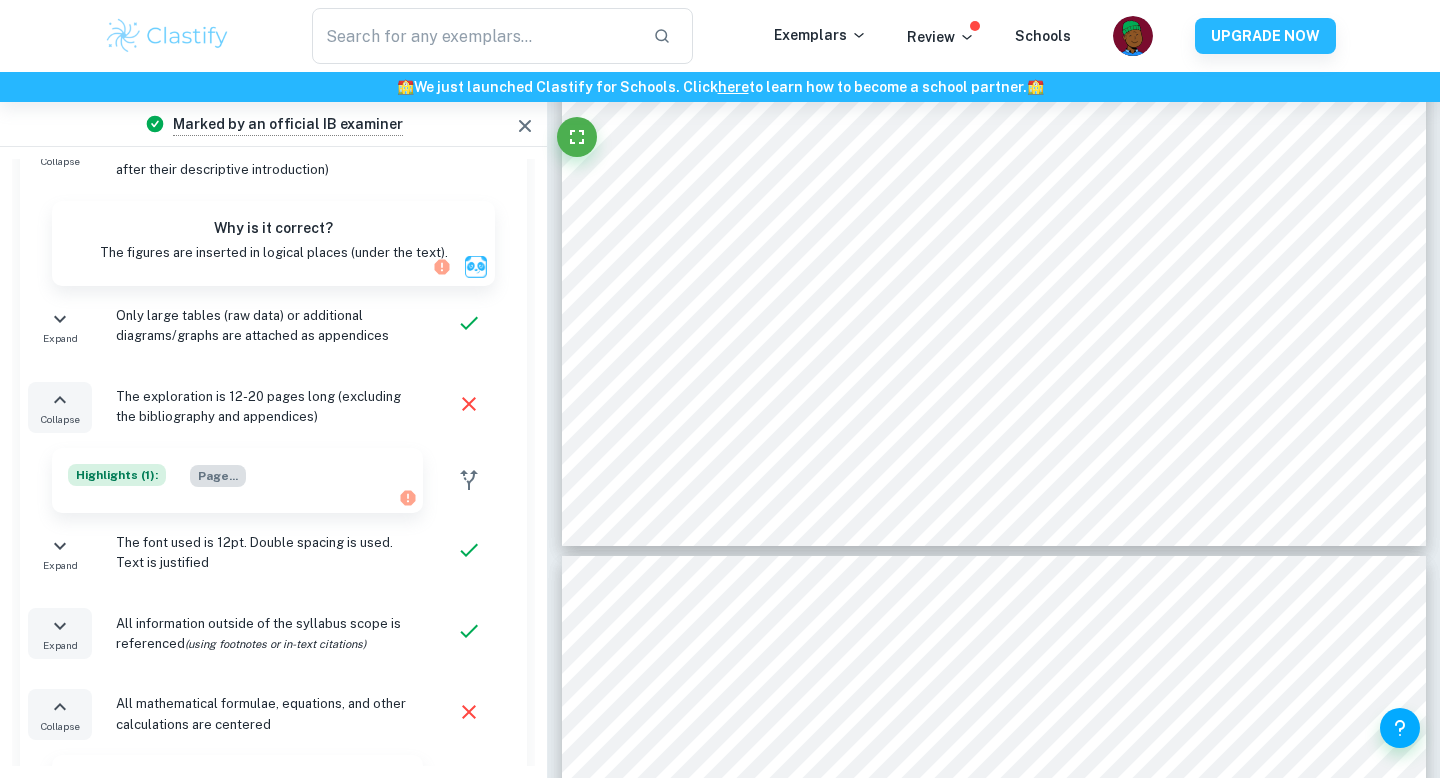 click on "Page  ..." at bounding box center (218, 476) 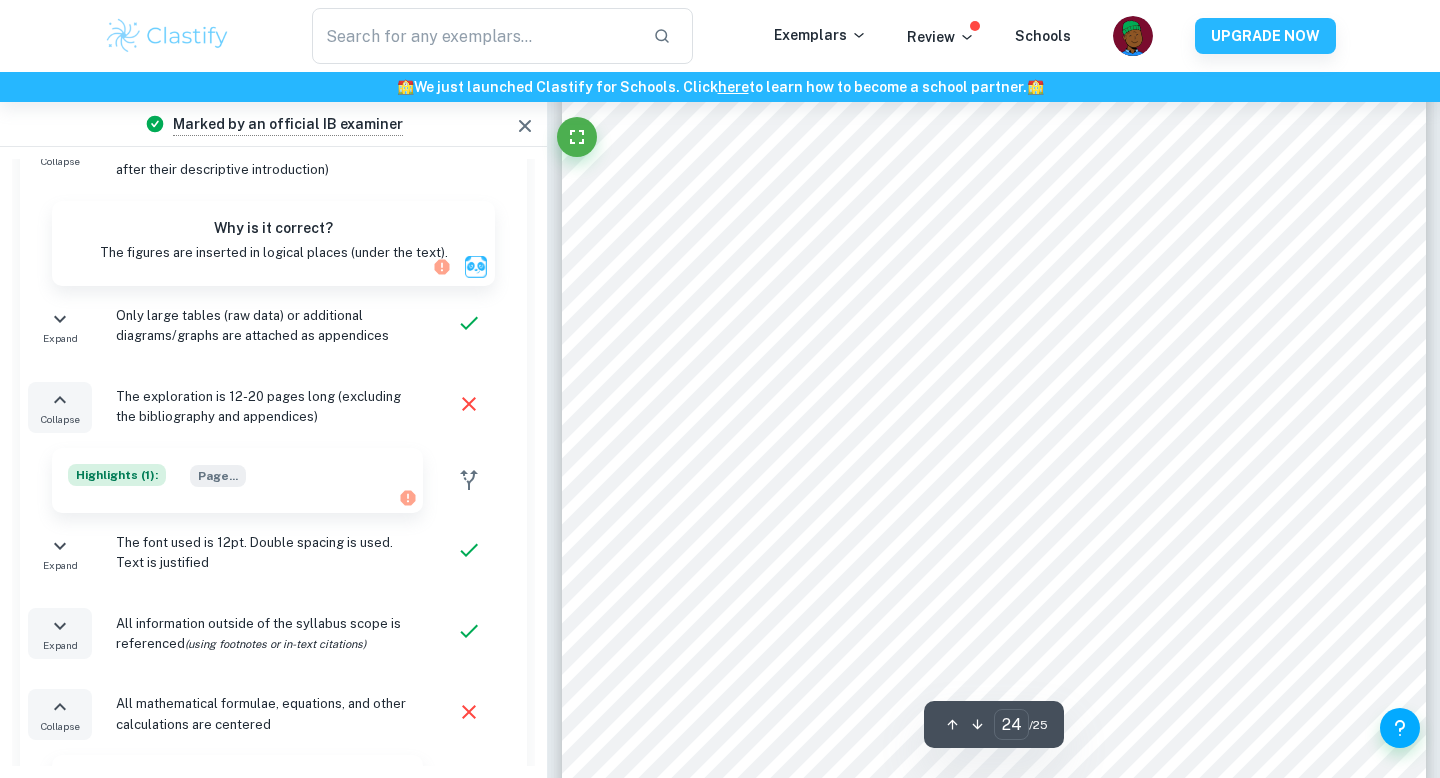 scroll, scrollTop: 29046, scrollLeft: 0, axis: vertical 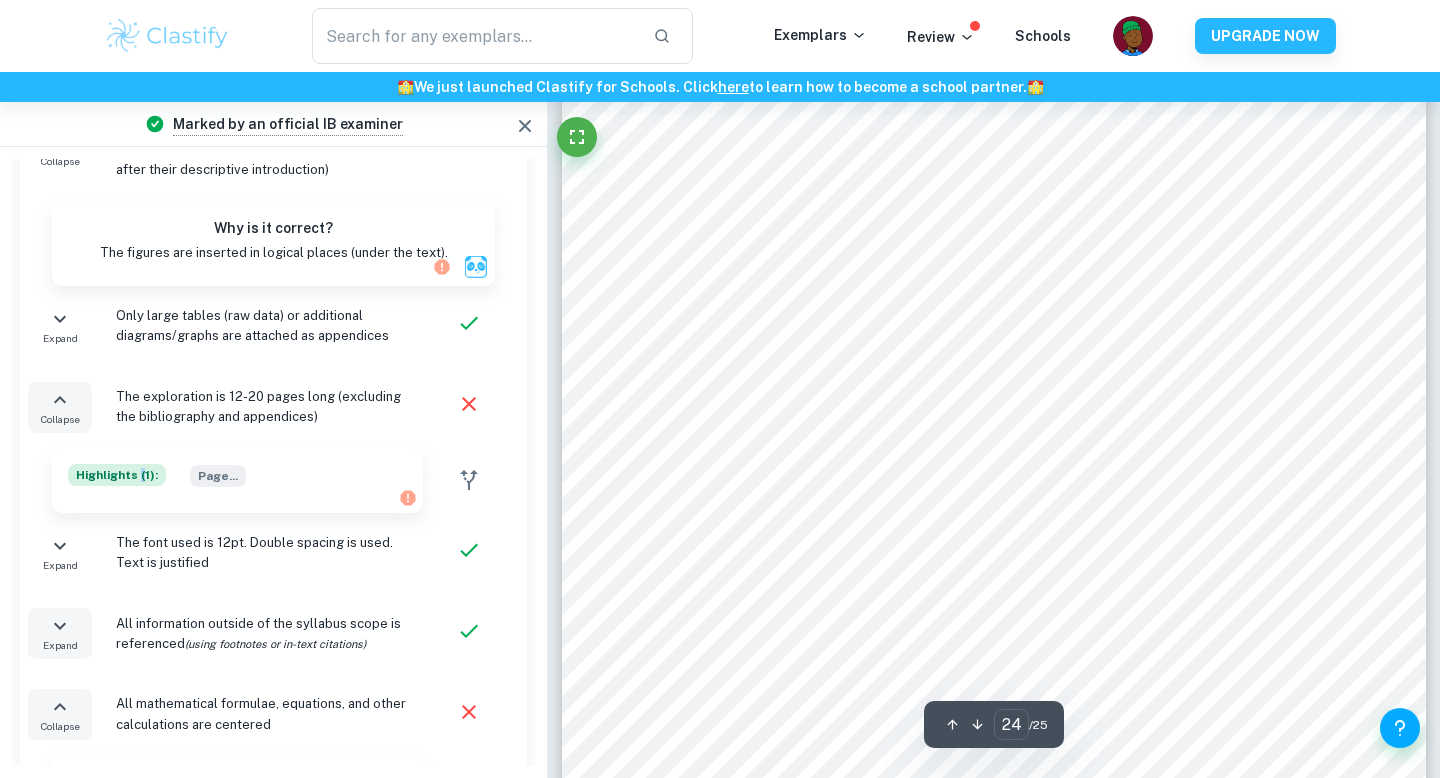 click on "Highlights ( 1 ):" at bounding box center [117, 475] 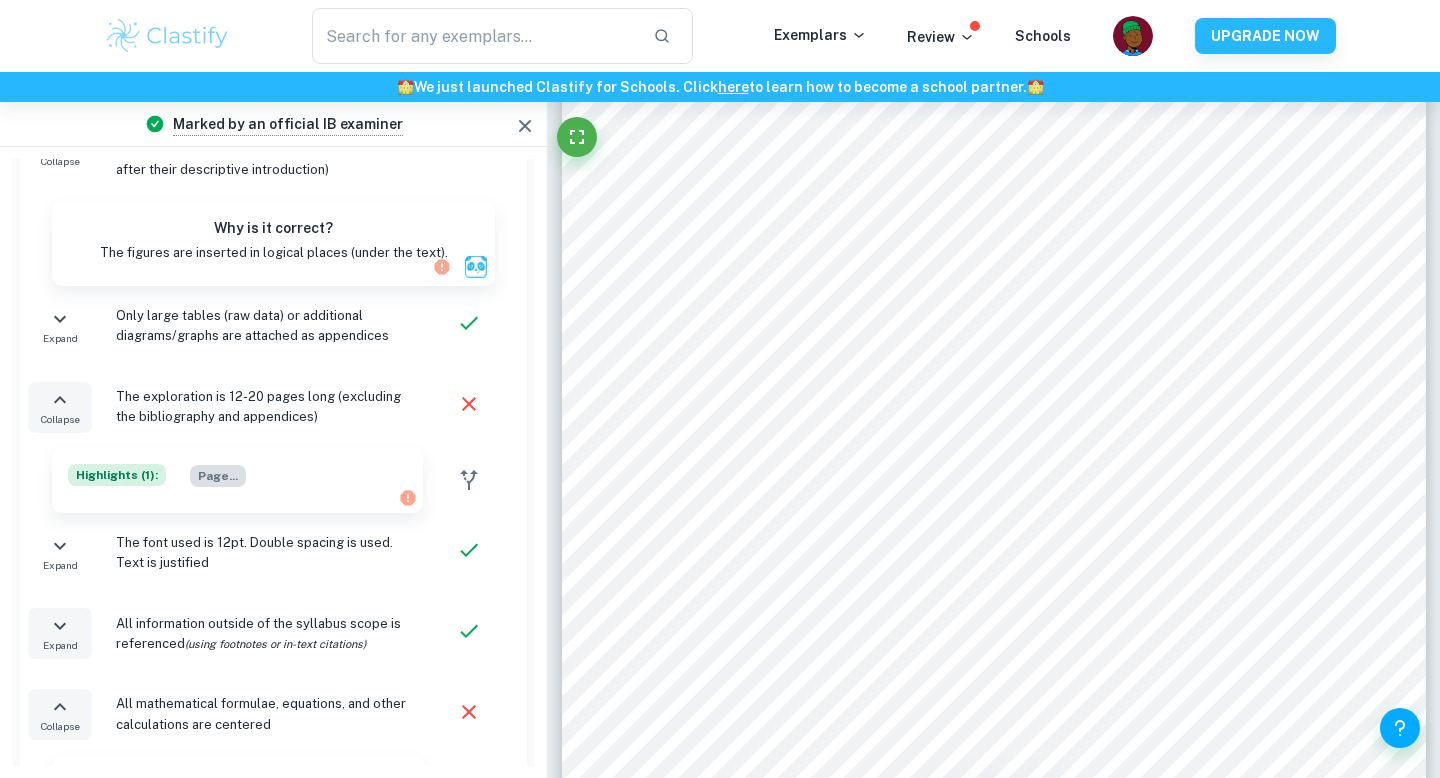 click on "Page  ..." at bounding box center [218, 476] 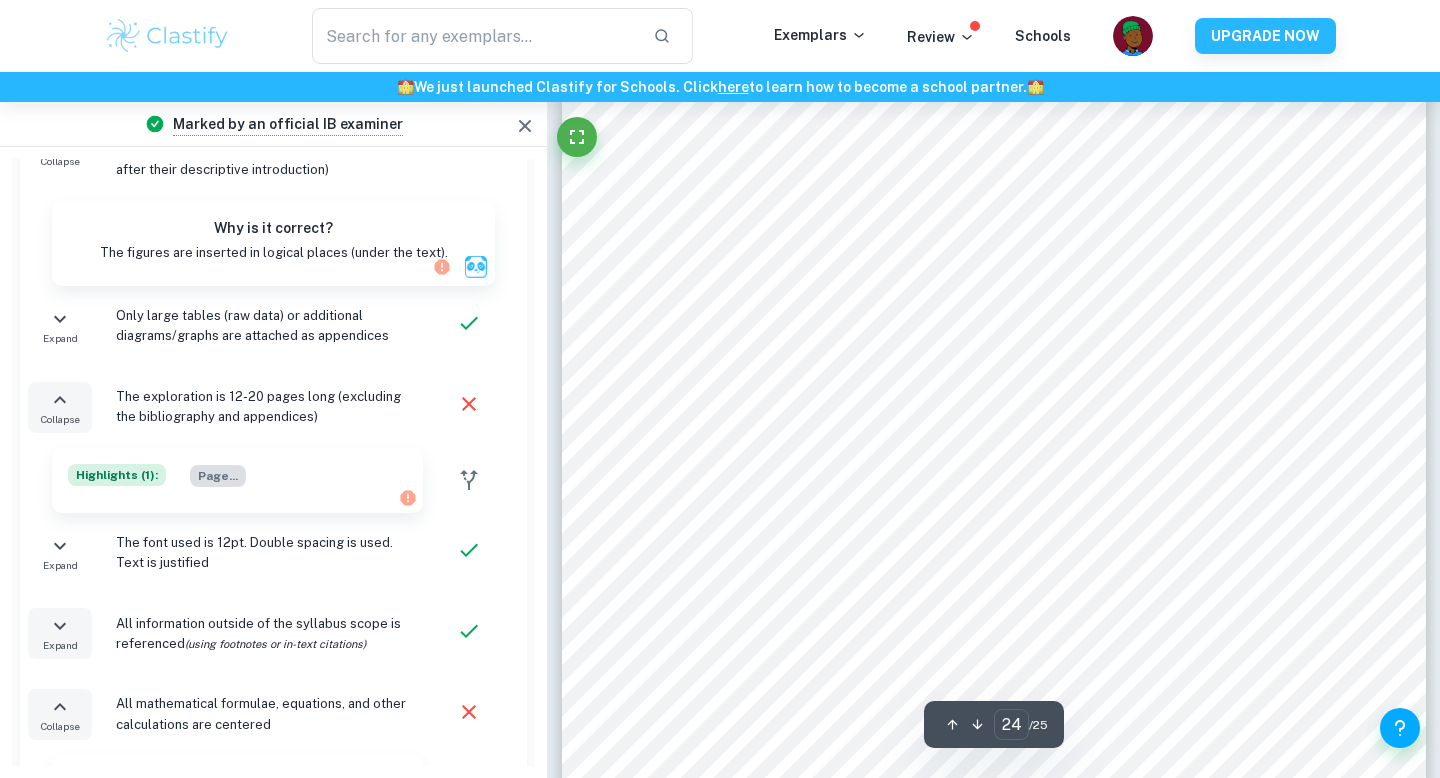 click on "Page  ..." at bounding box center [218, 476] 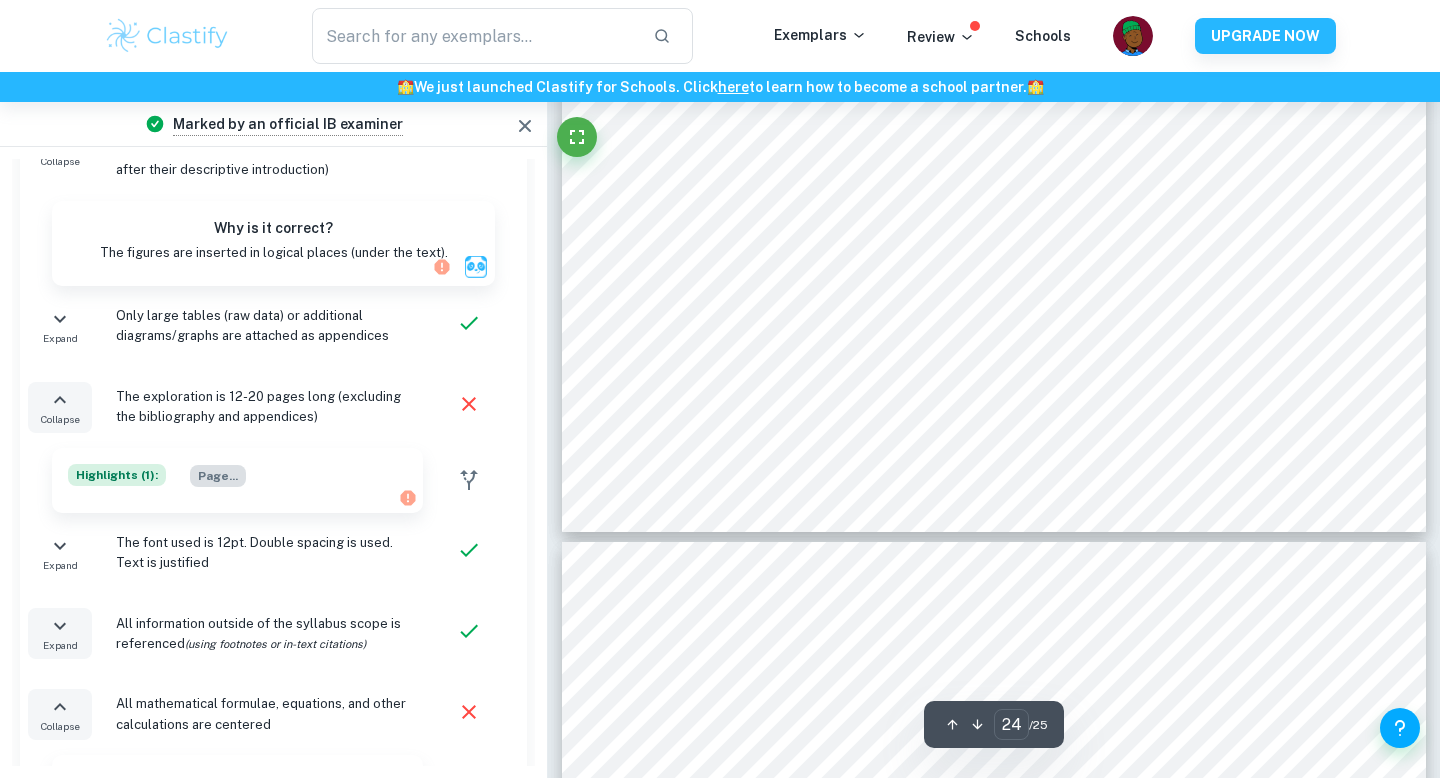 scroll, scrollTop: 29708, scrollLeft: 0, axis: vertical 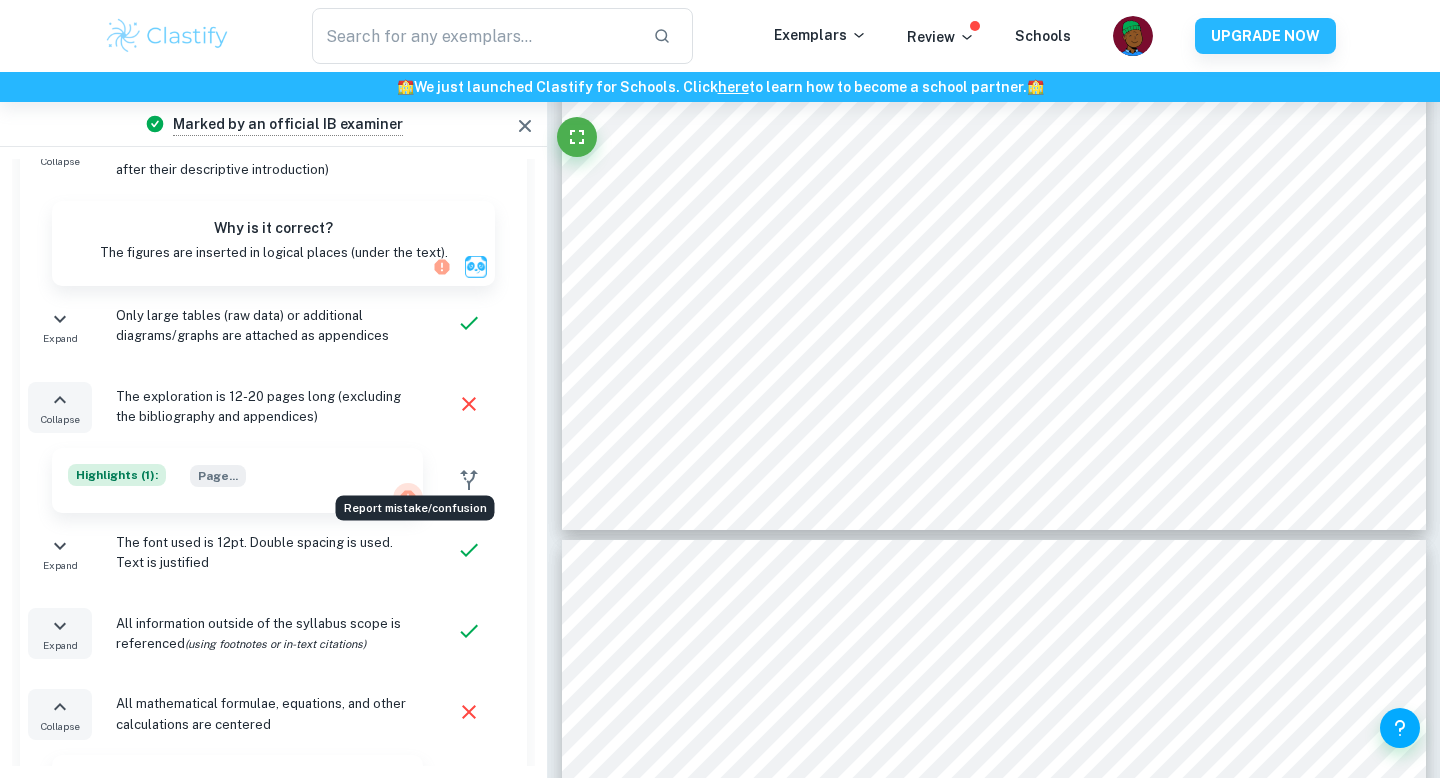click 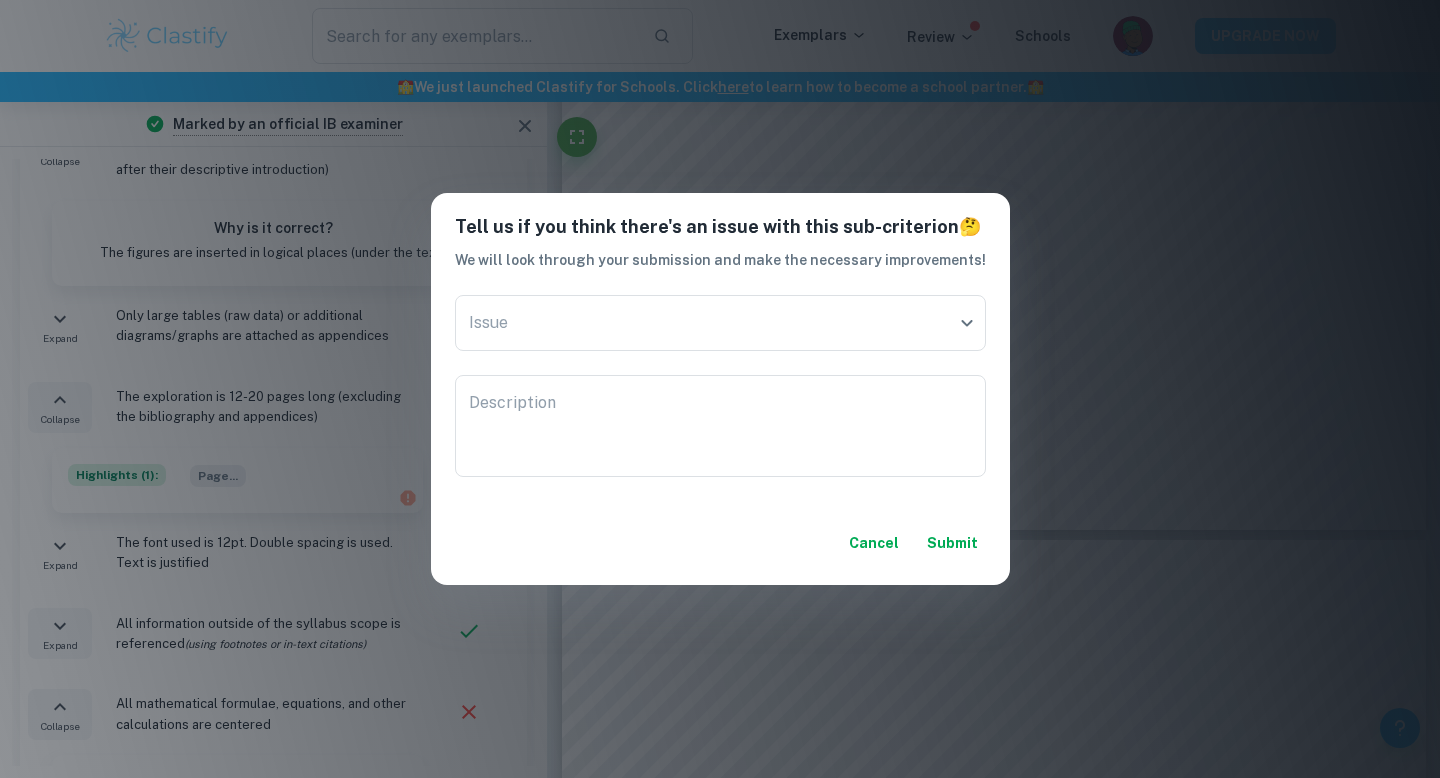 click on "Cancel" at bounding box center (874, 543) 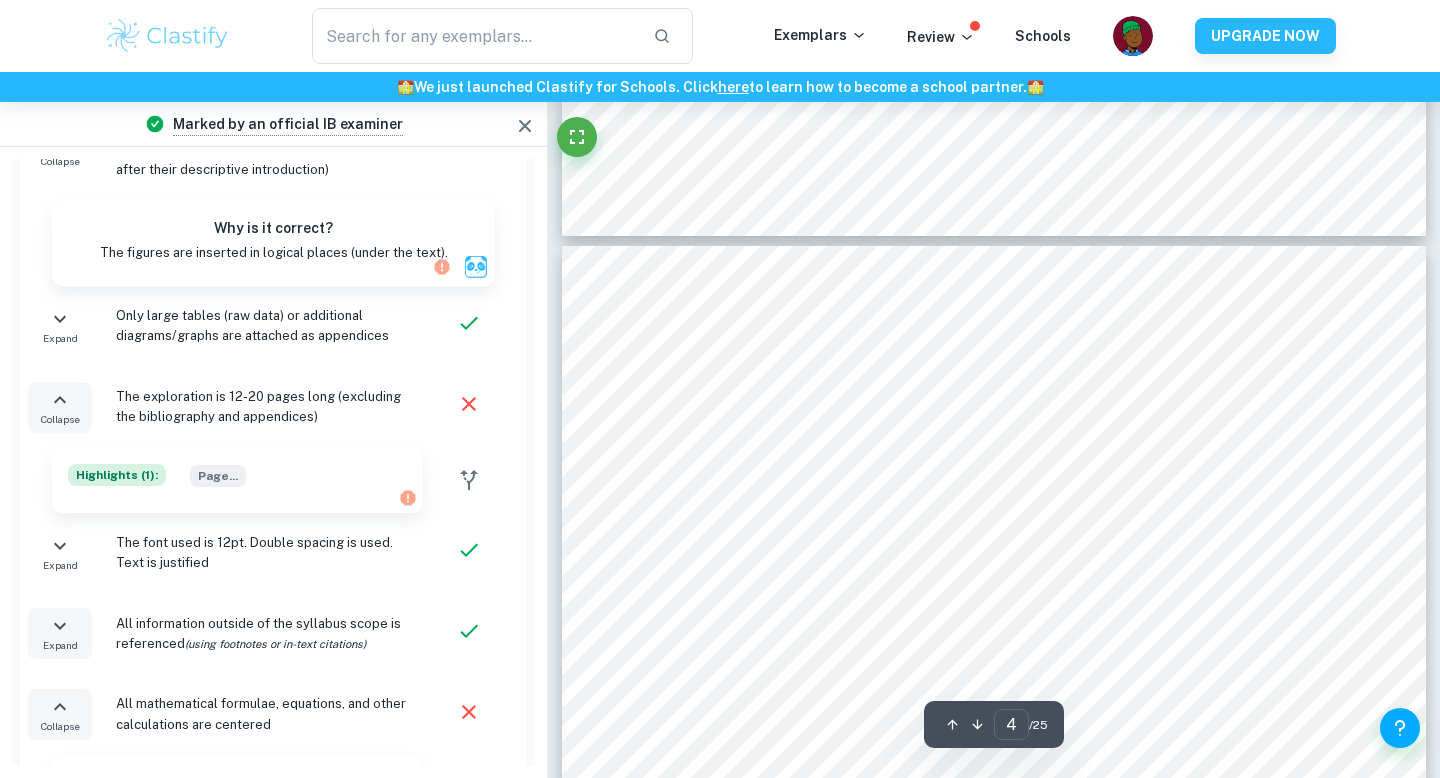 scroll, scrollTop: 4048, scrollLeft: 0, axis: vertical 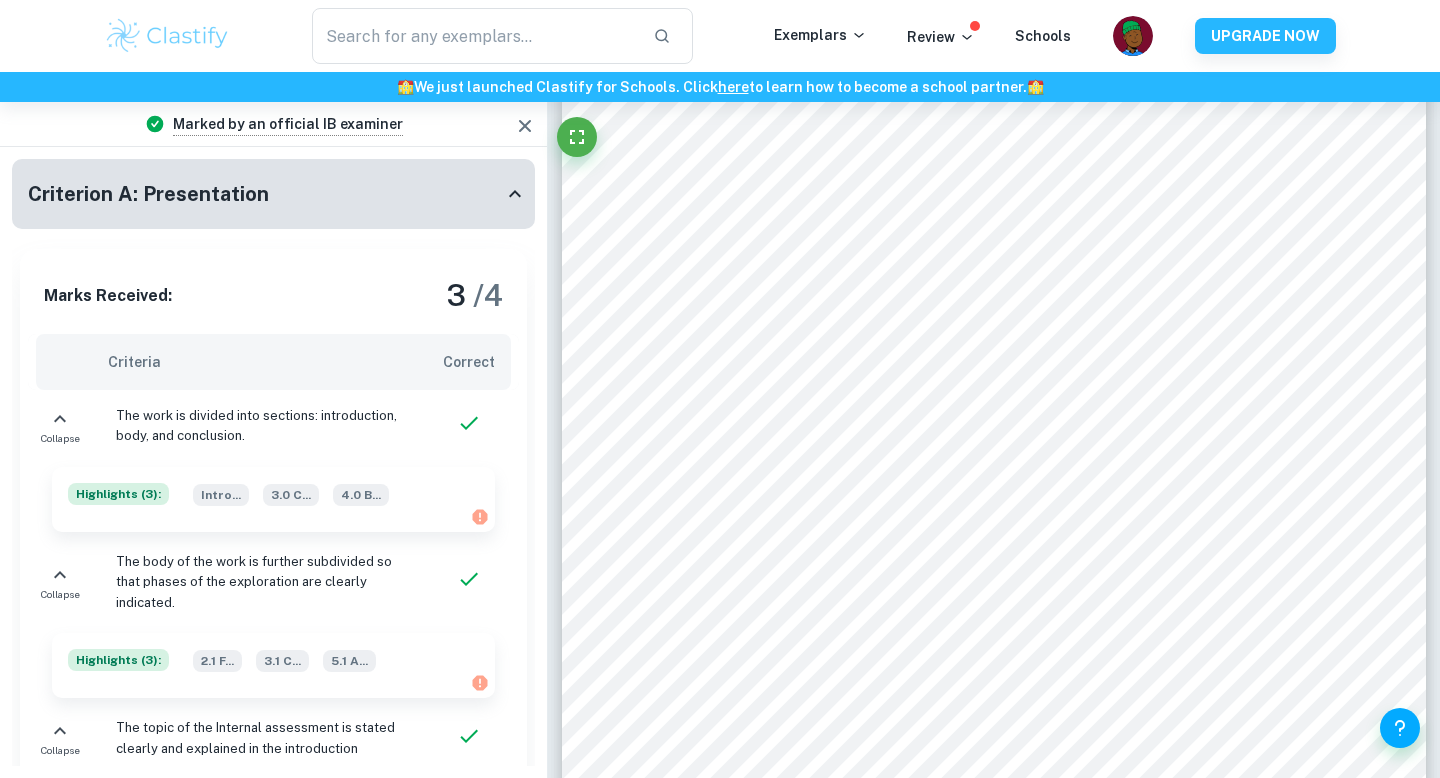 click 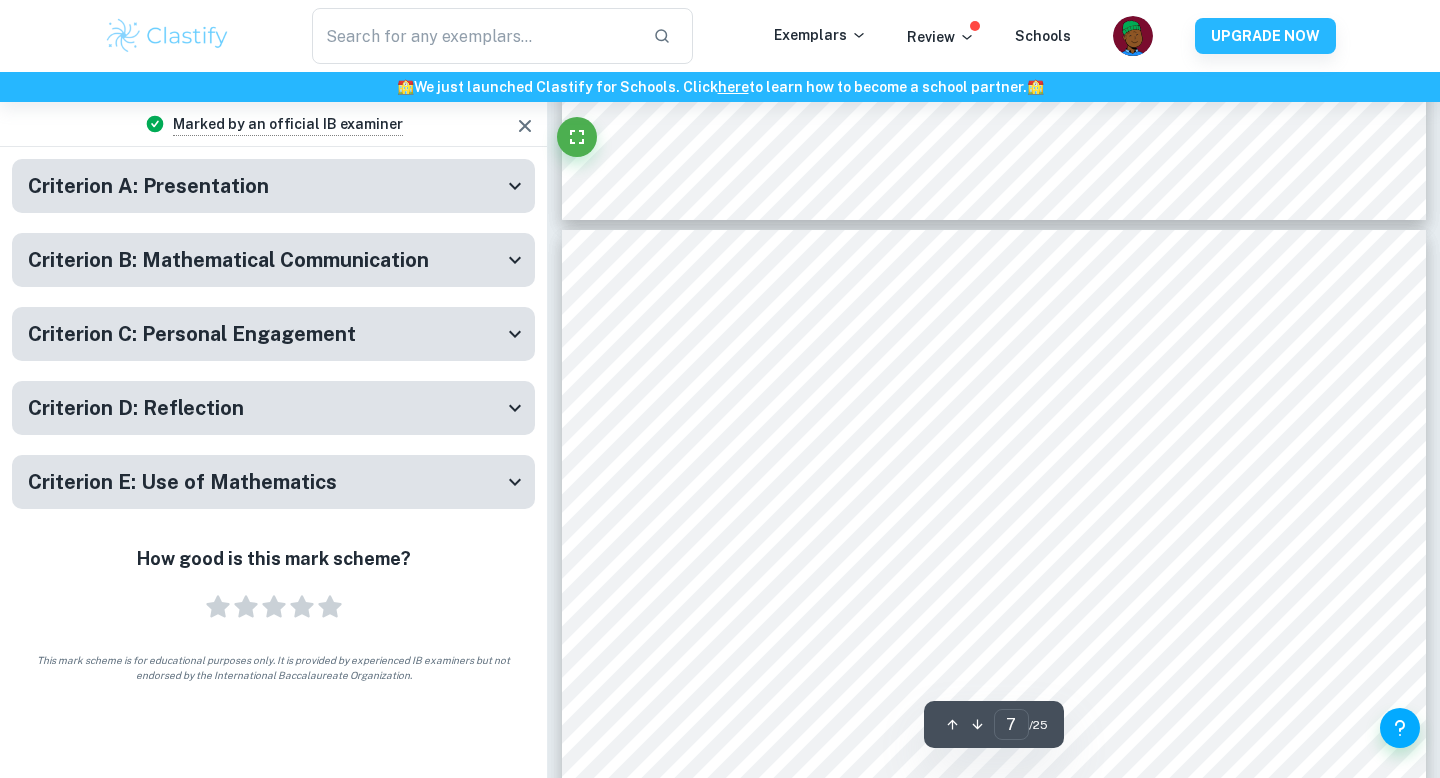 scroll, scrollTop: 7575, scrollLeft: 0, axis: vertical 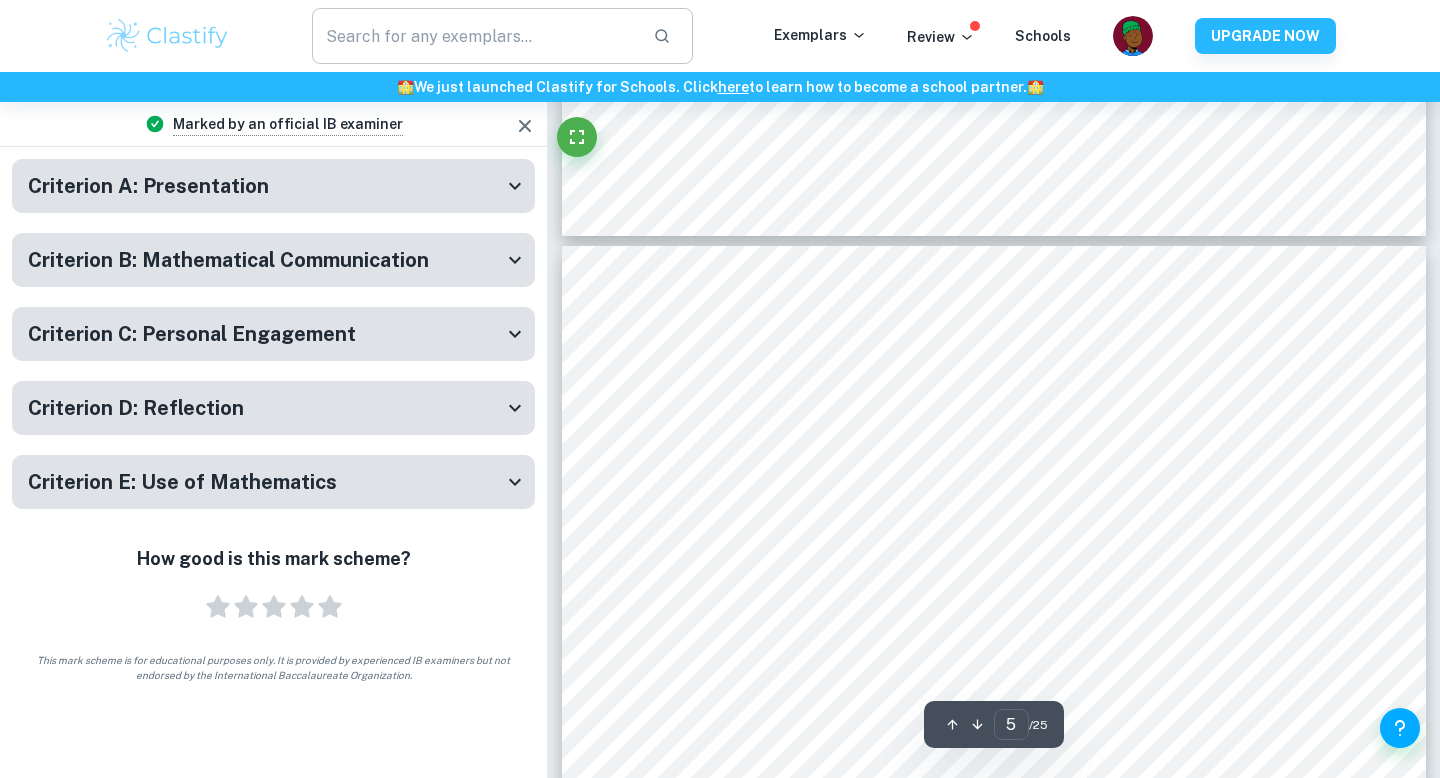 type on "4" 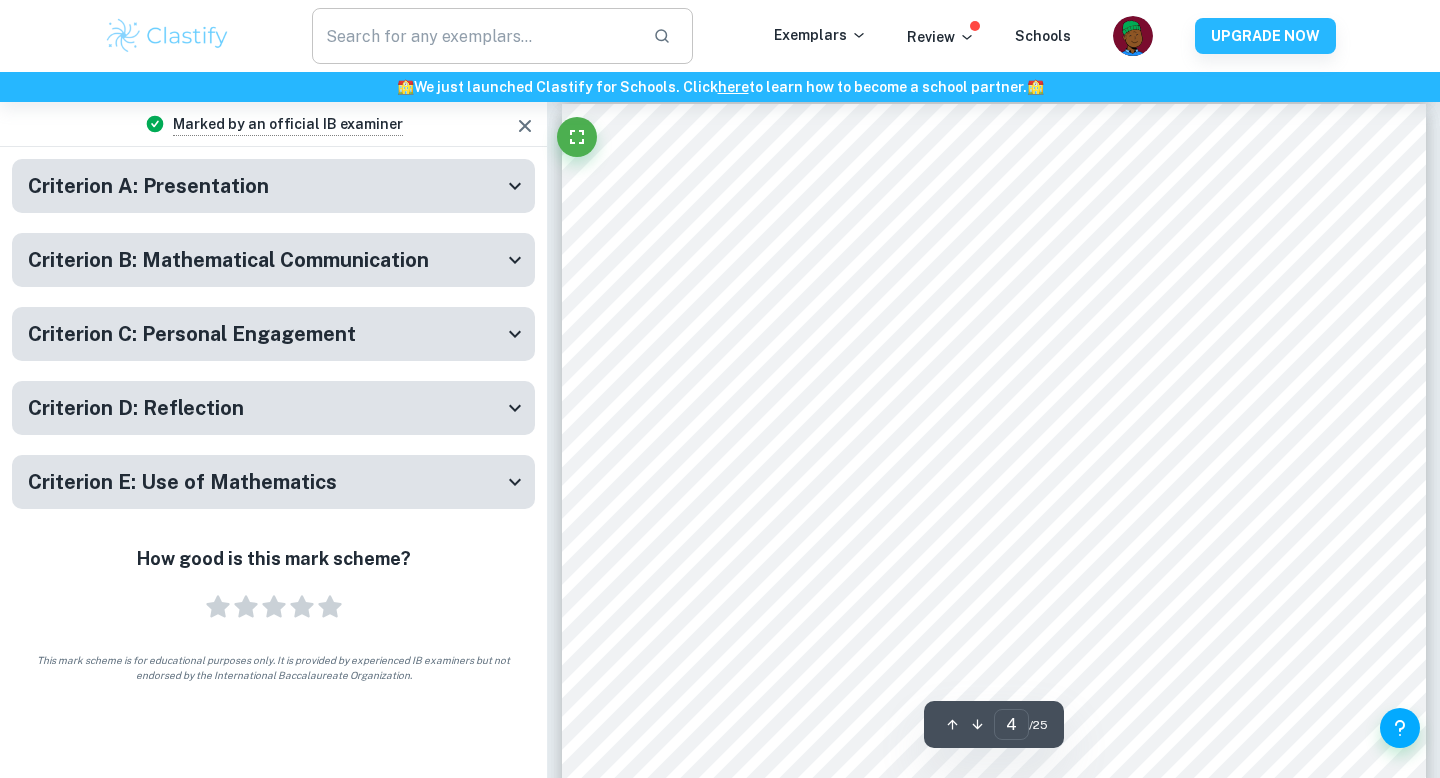 scroll, scrollTop: 4003, scrollLeft: 0, axis: vertical 